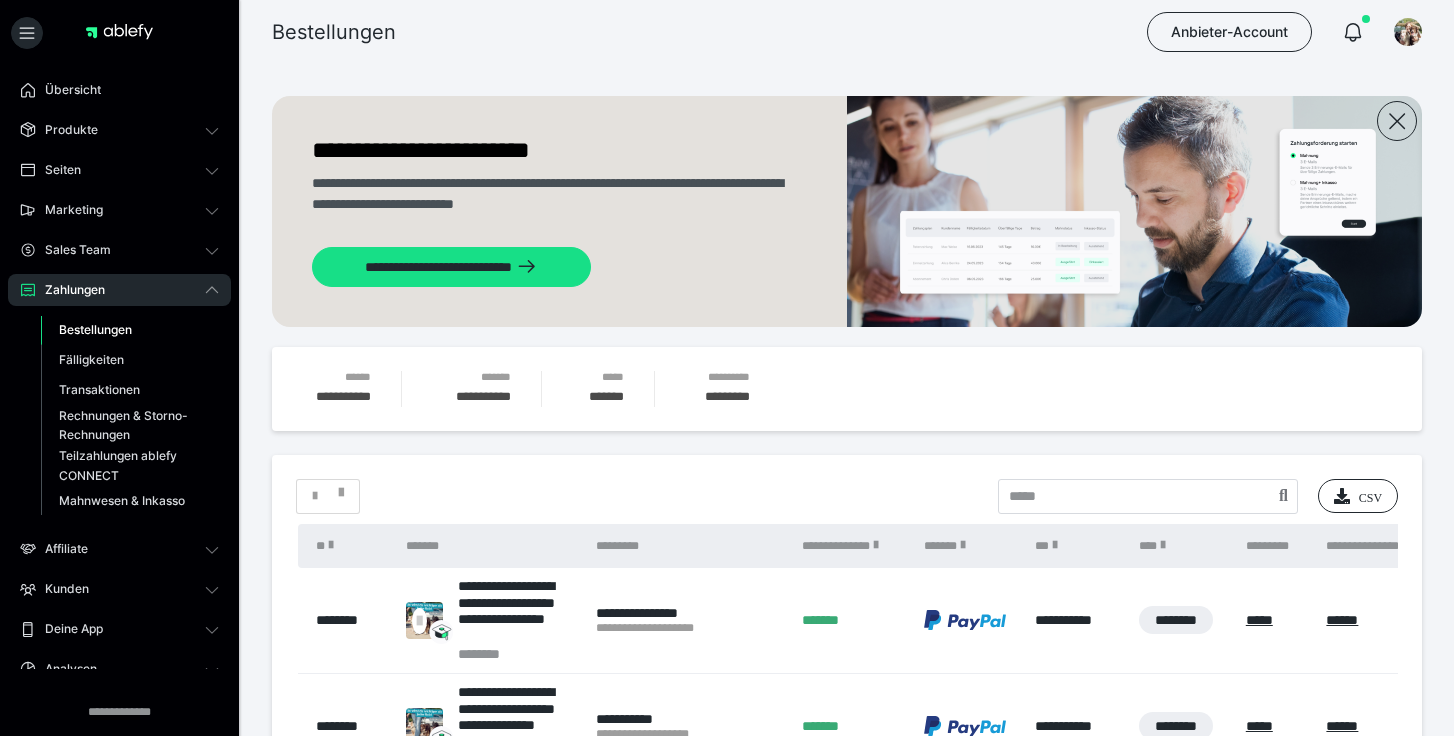 scroll, scrollTop: 2054, scrollLeft: 0, axis: vertical 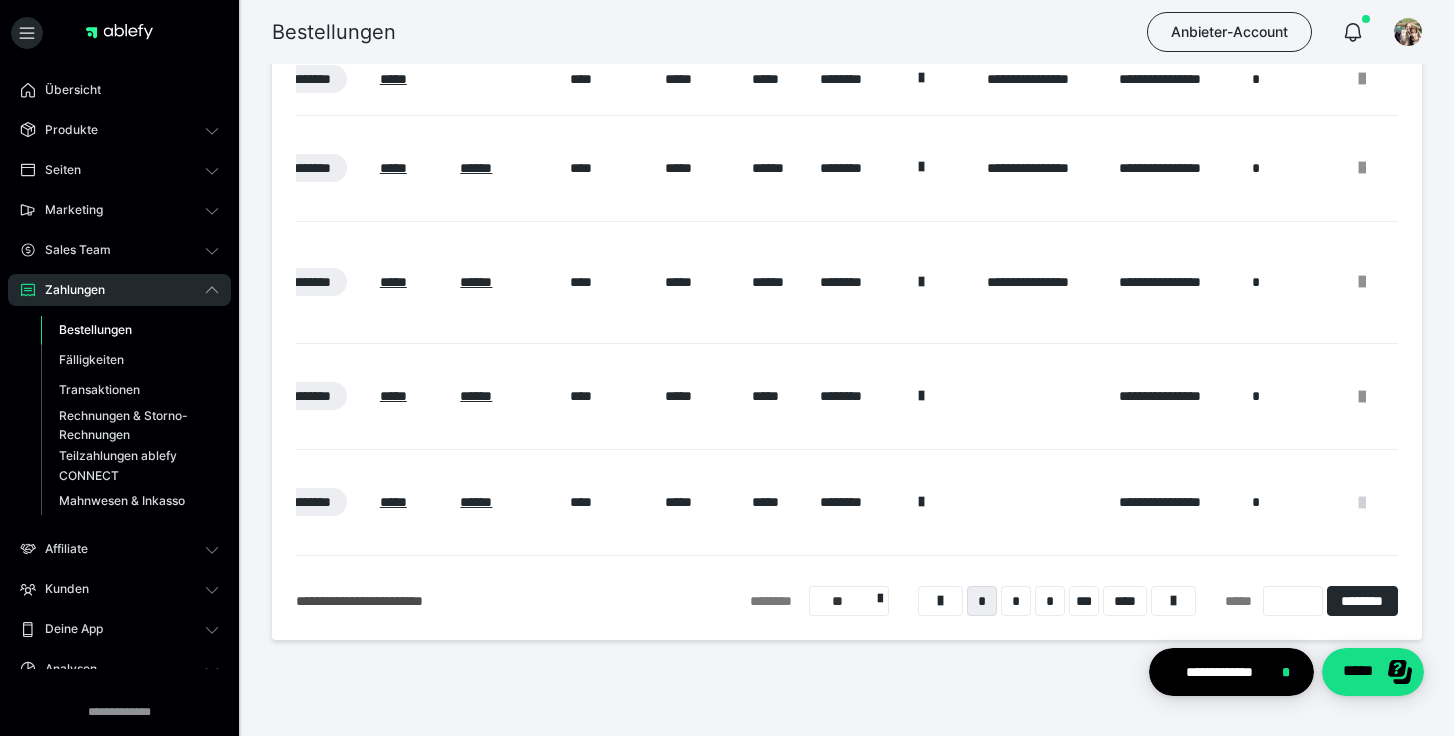 click at bounding box center [1362, 503] 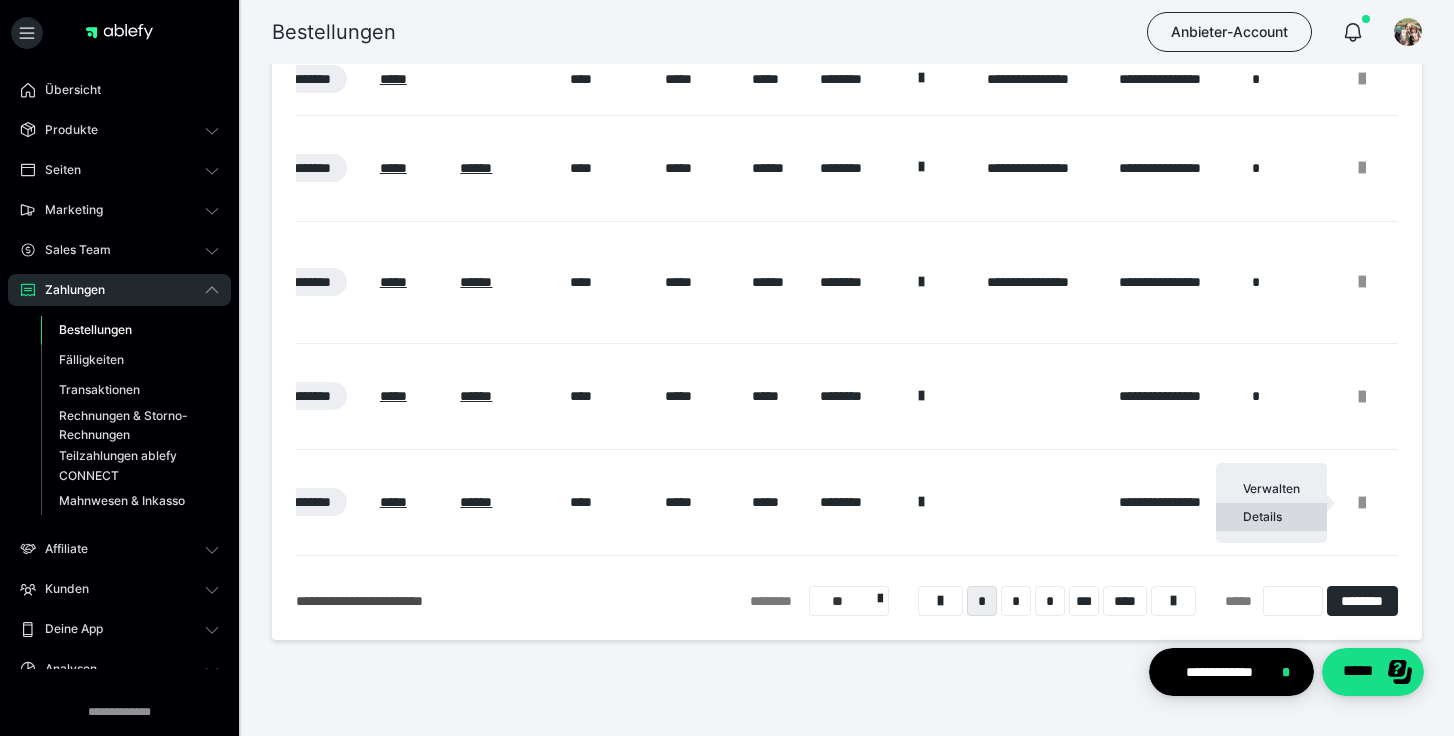 click on "Details" at bounding box center [1271, 517] 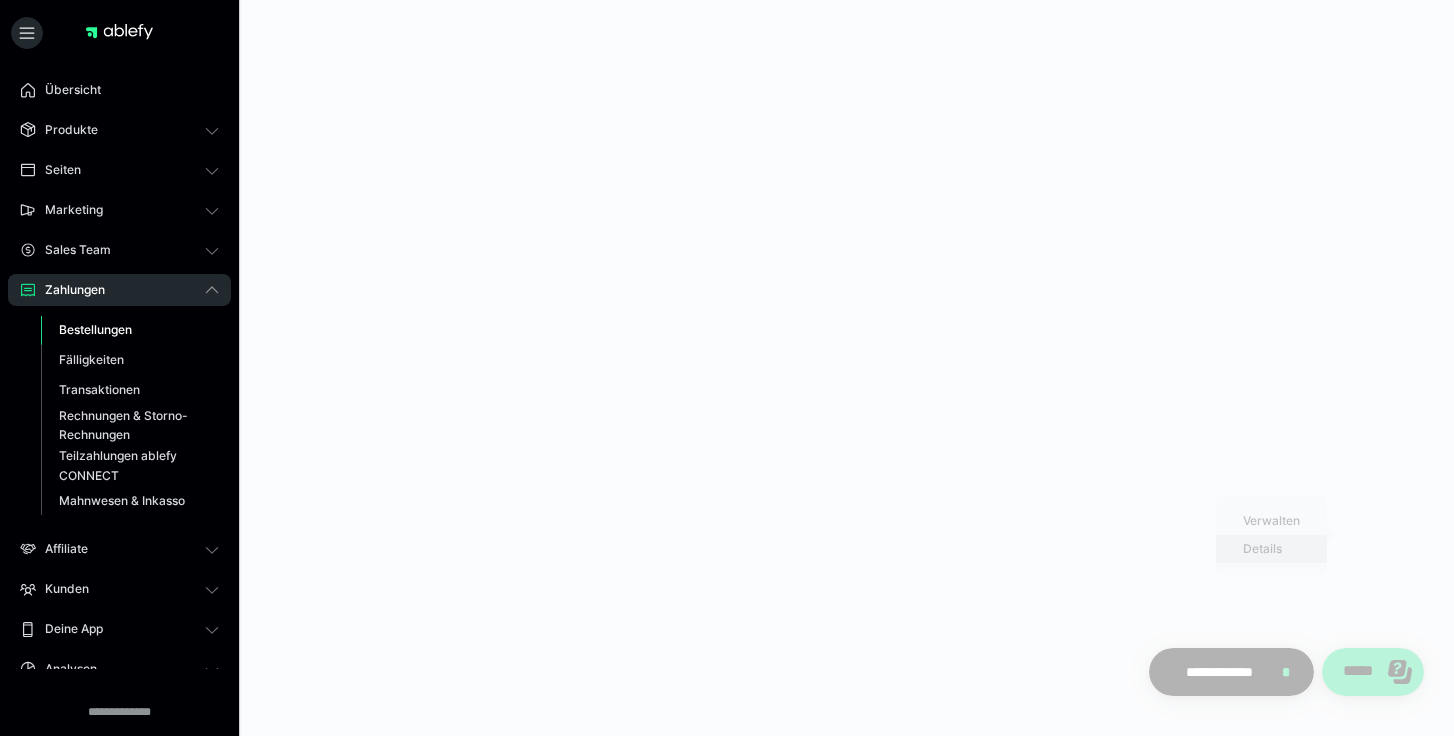 scroll, scrollTop: 0, scrollLeft: 0, axis: both 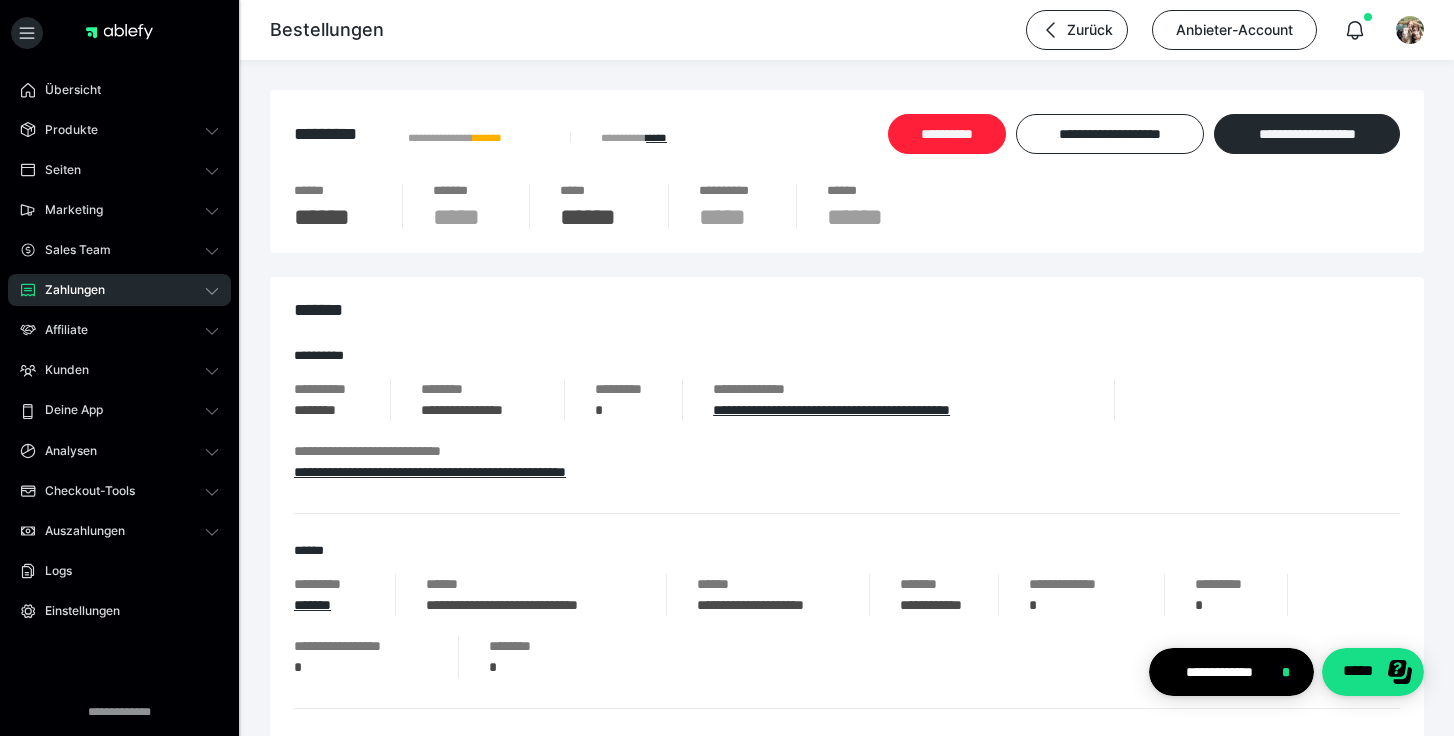 click on "**********" at bounding box center [947, 134] 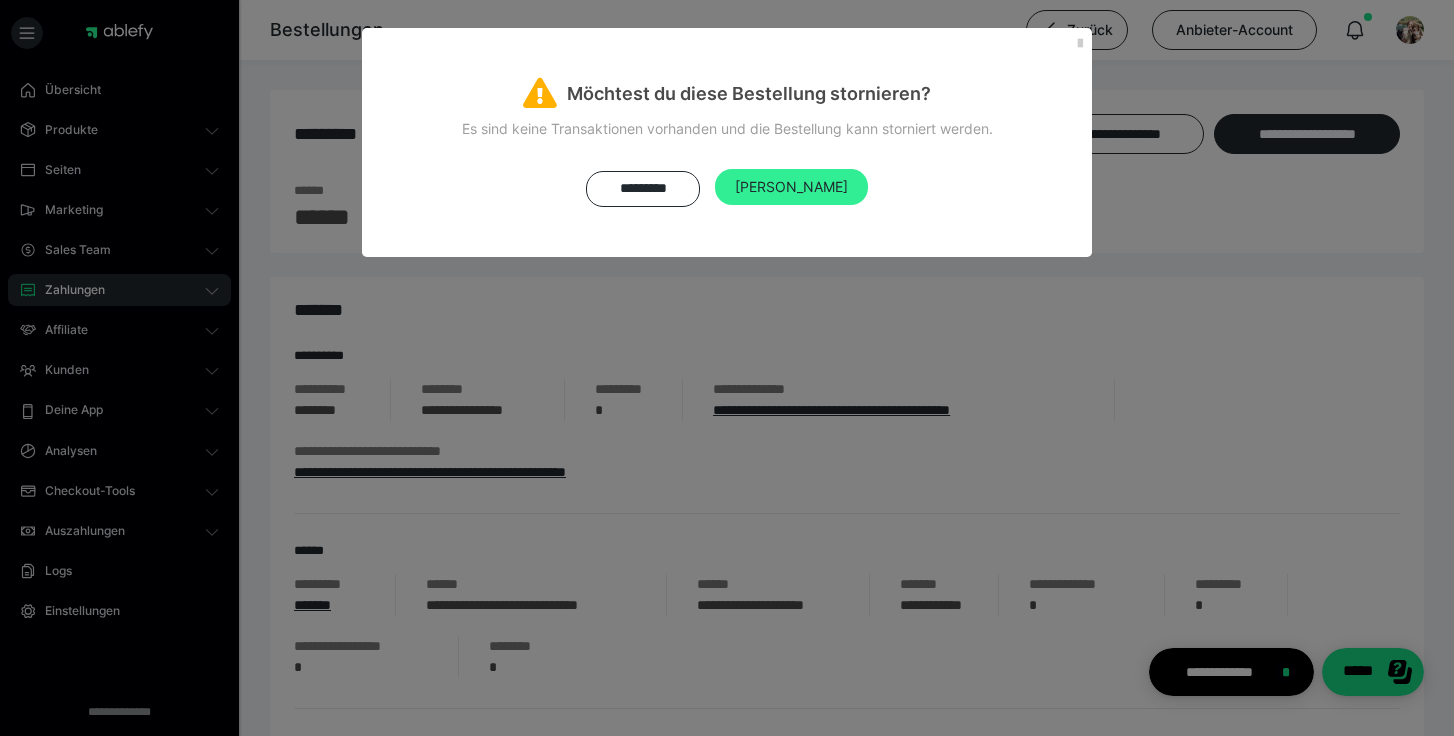 click on "Ja" at bounding box center [791, 186] 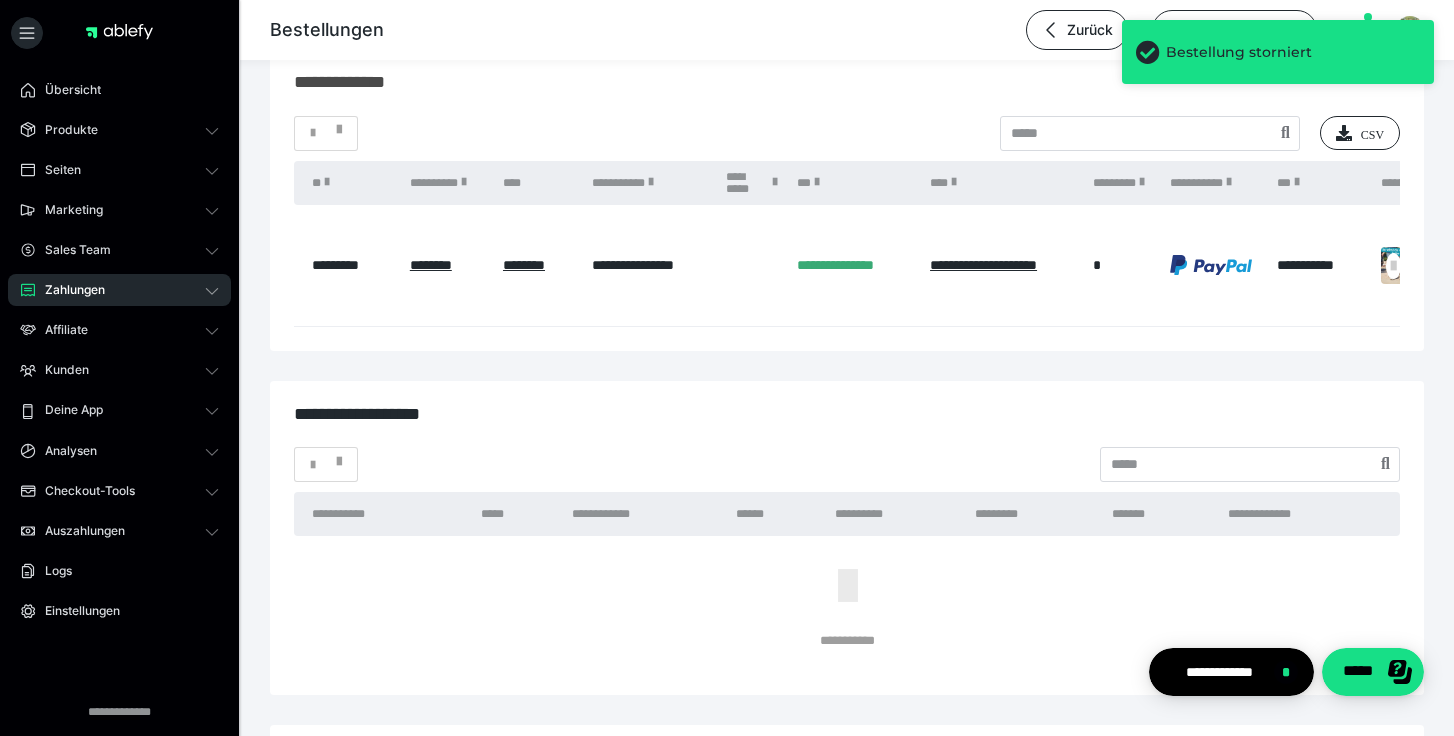 scroll, scrollTop: 2639, scrollLeft: 0, axis: vertical 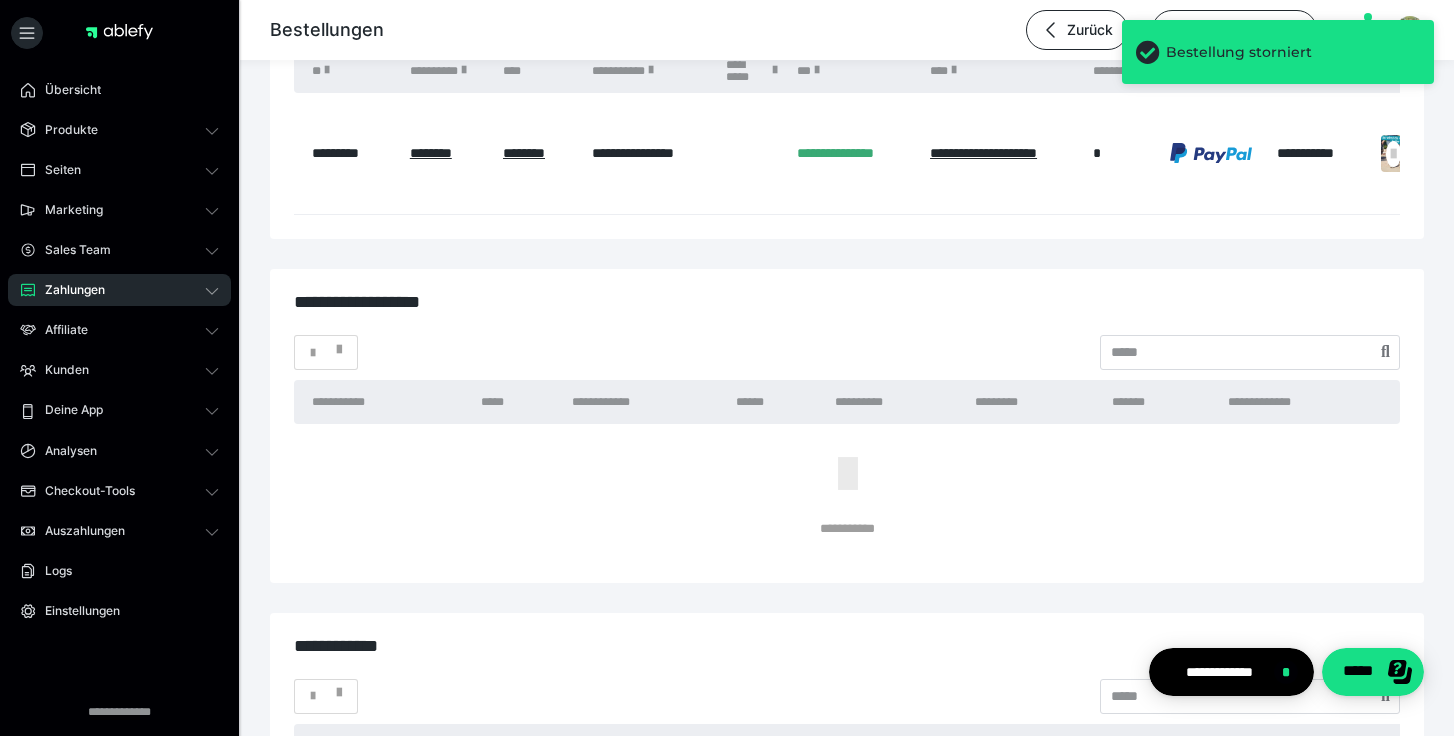 click on "Zahlungen" at bounding box center [119, 290] 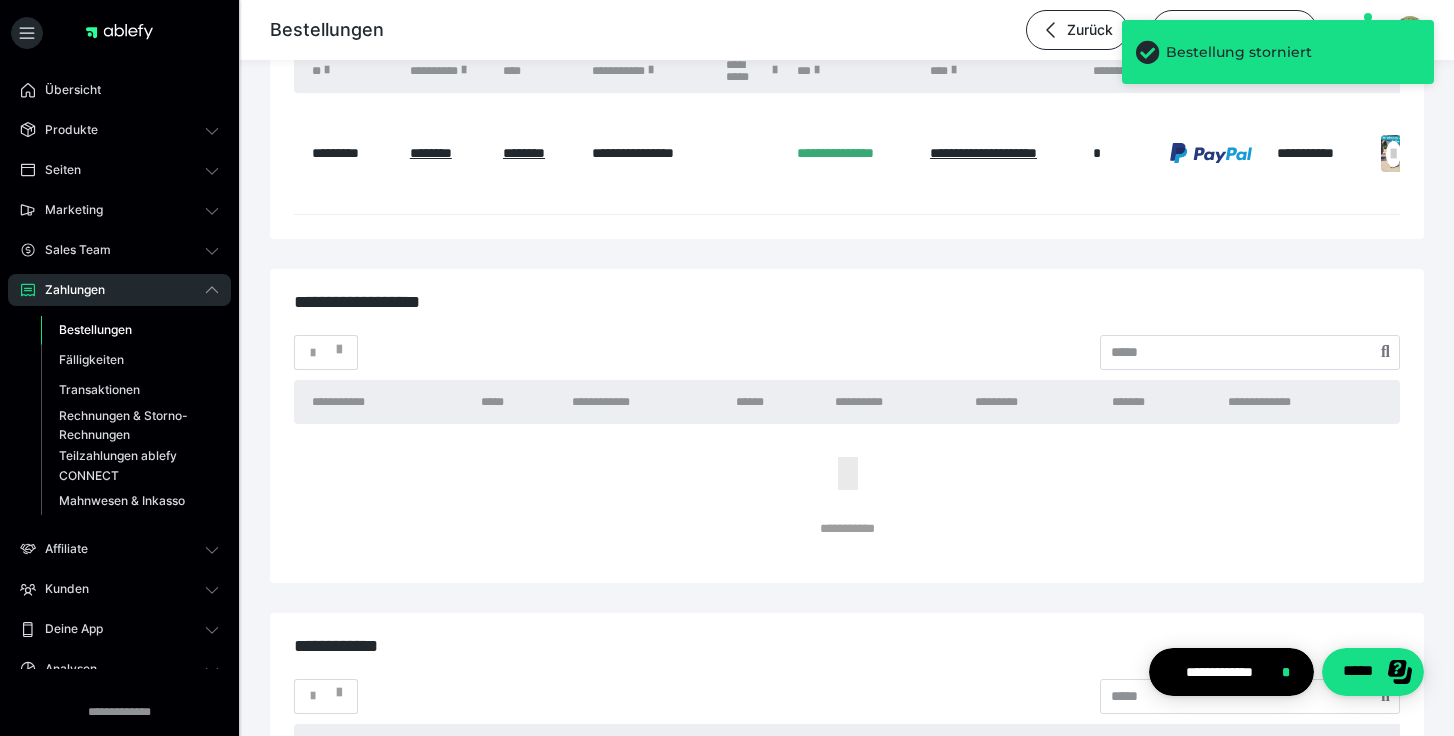click on "Bestellungen" at bounding box center [95, 329] 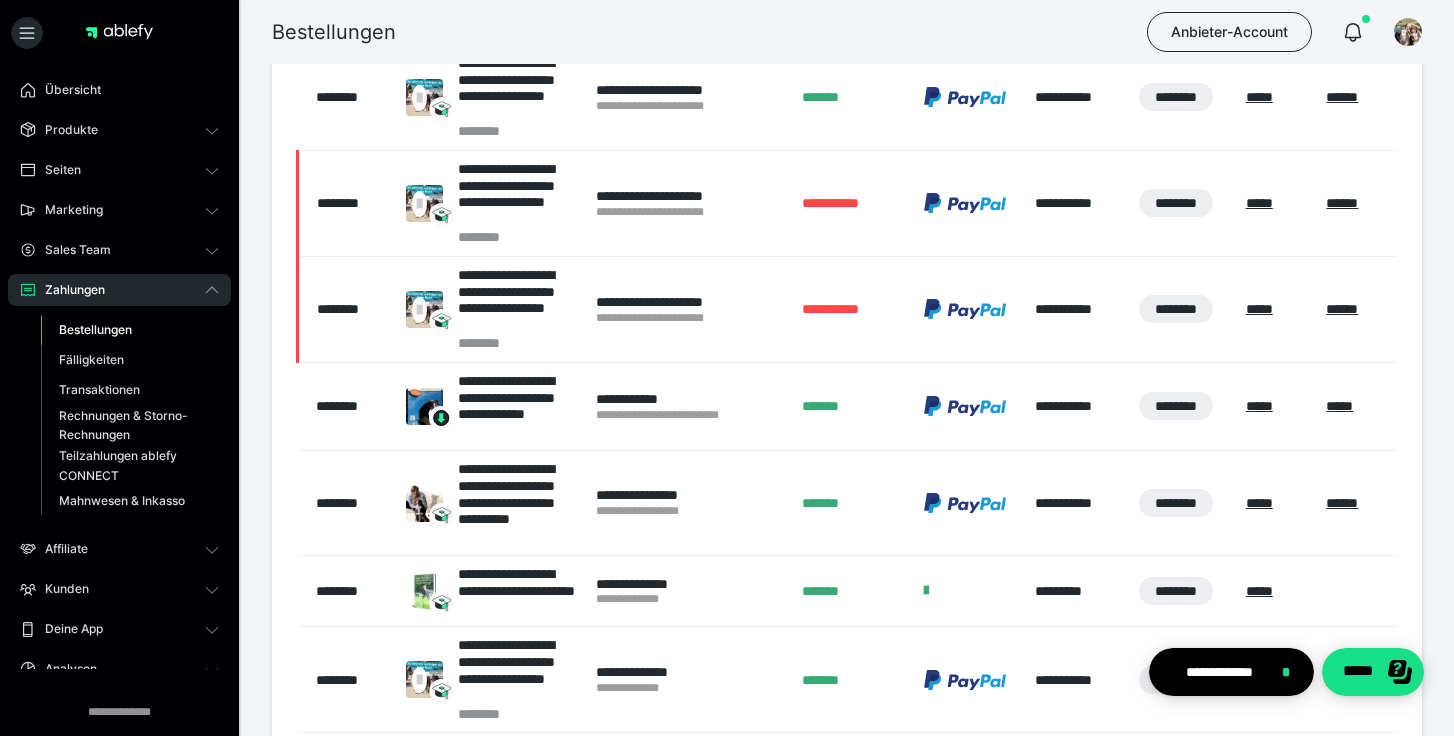 scroll, scrollTop: 2018, scrollLeft: 0, axis: vertical 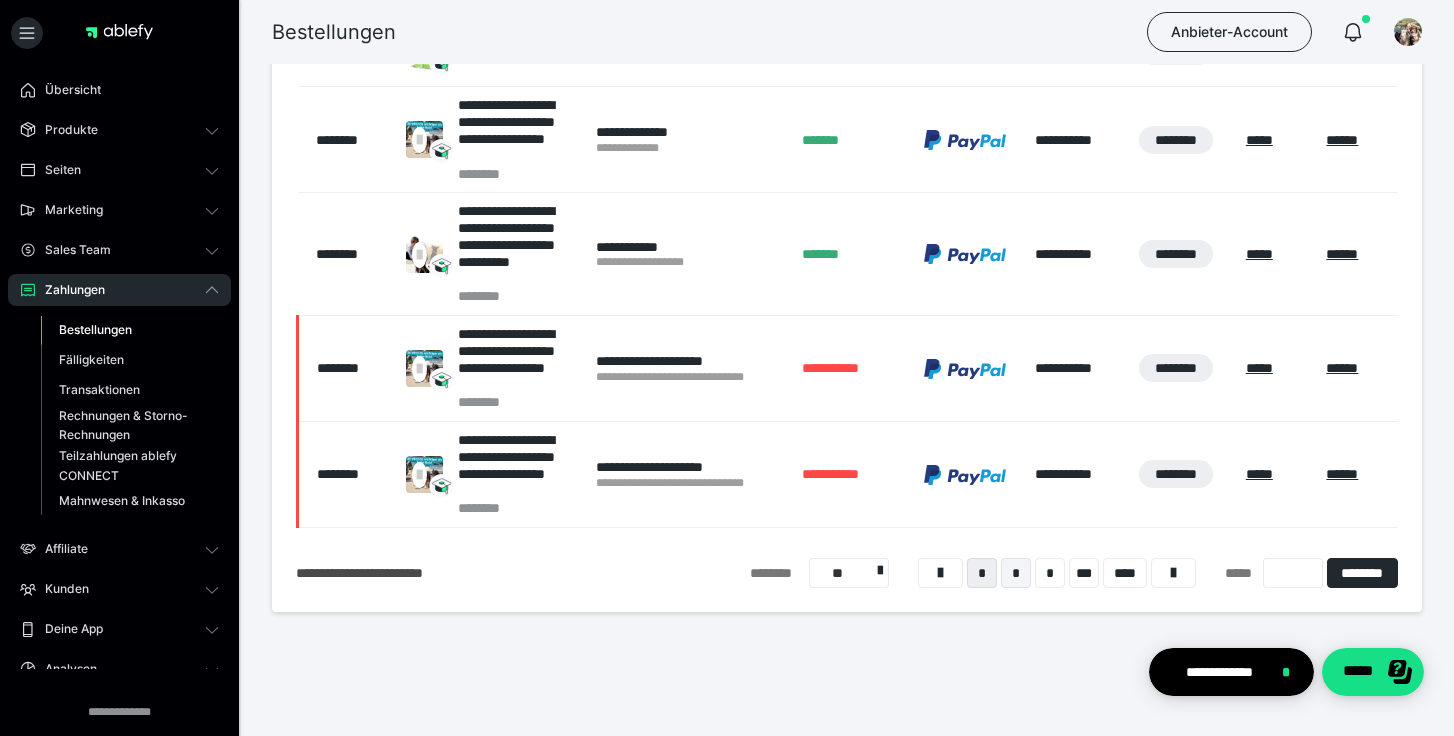 click on "*" at bounding box center (1016, 573) 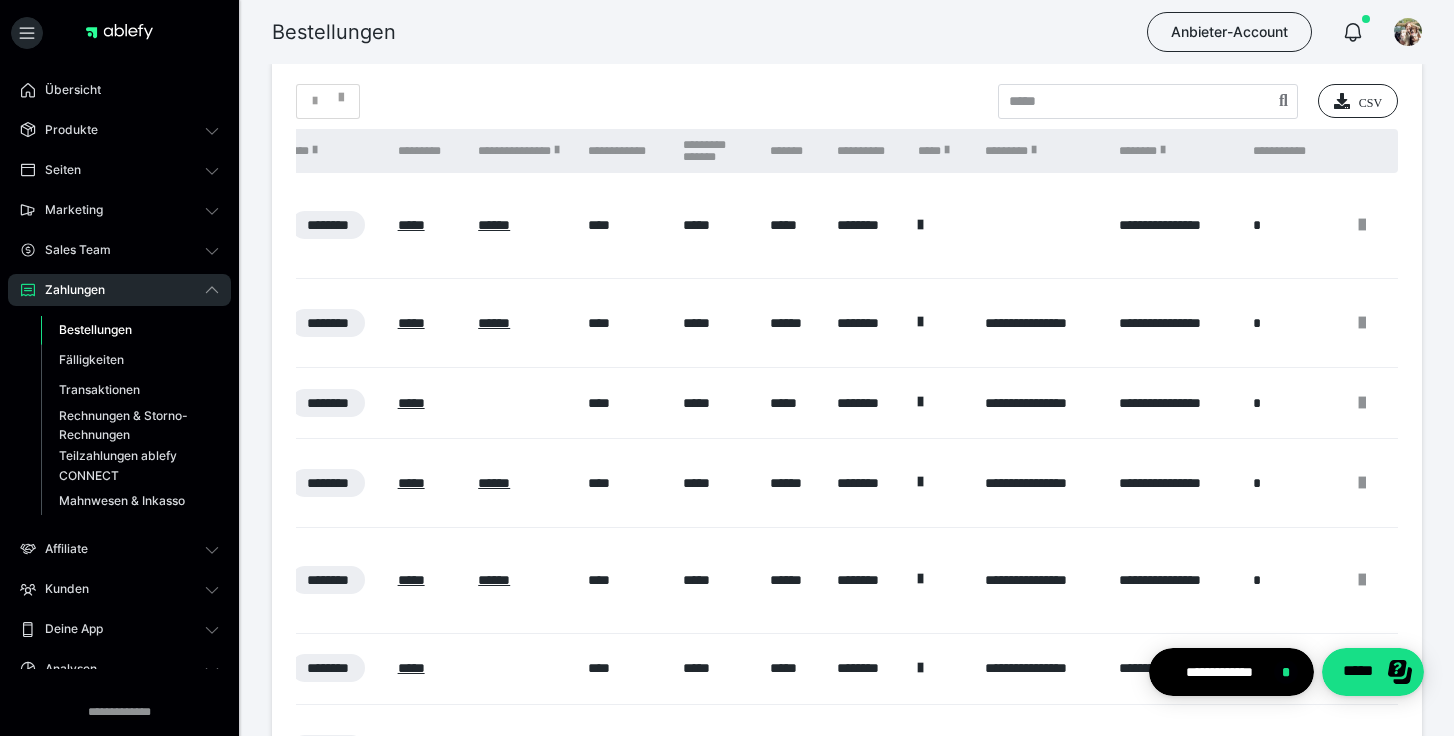 scroll, scrollTop: 0, scrollLeft: 0, axis: both 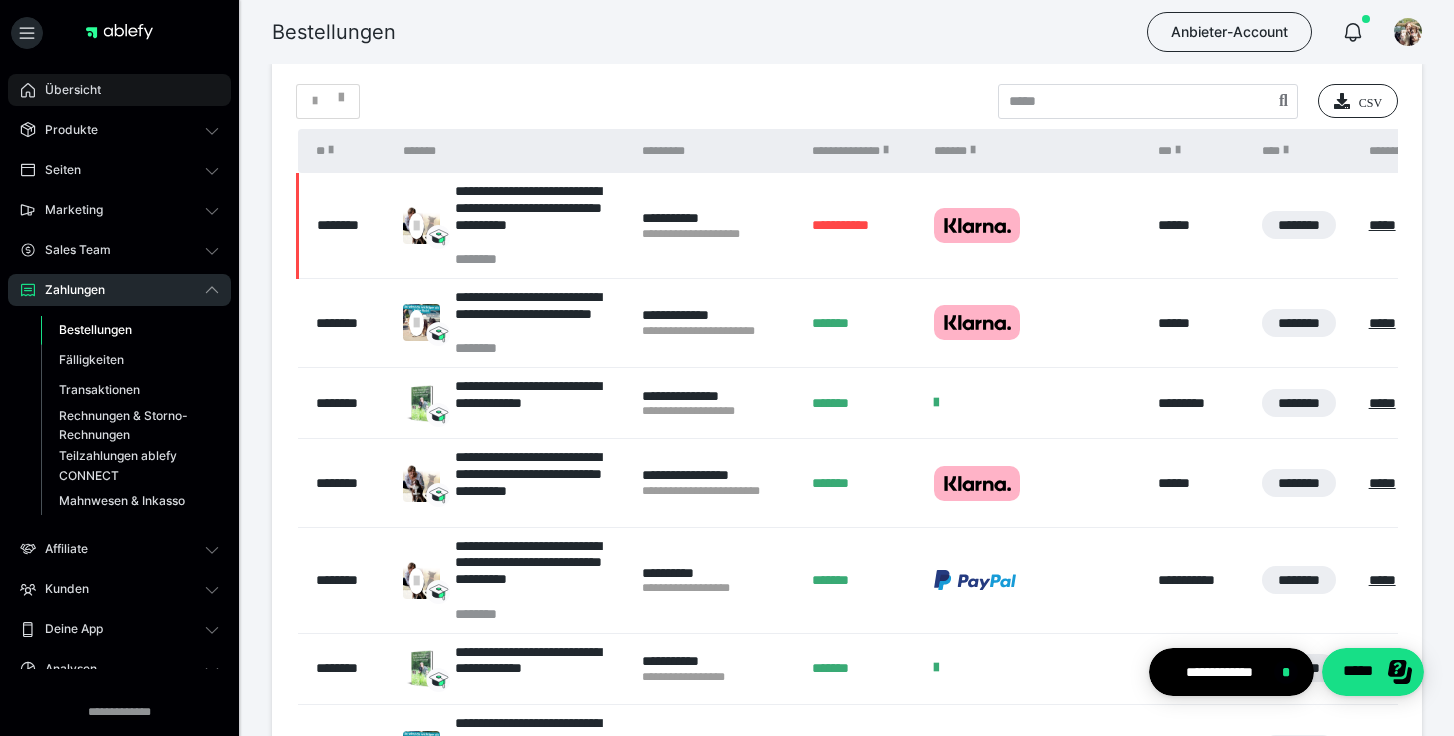 click on "Übersicht" at bounding box center (66, 90) 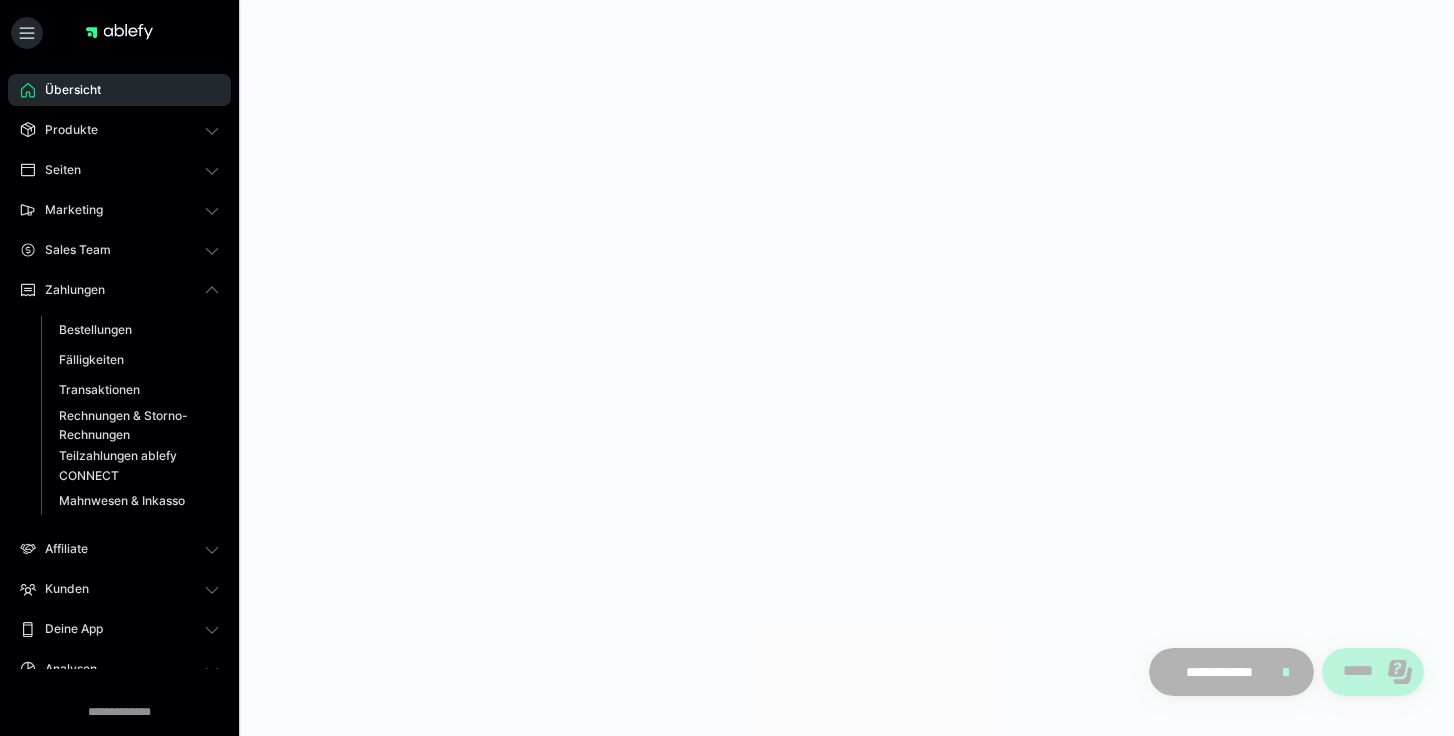 scroll, scrollTop: 0, scrollLeft: 0, axis: both 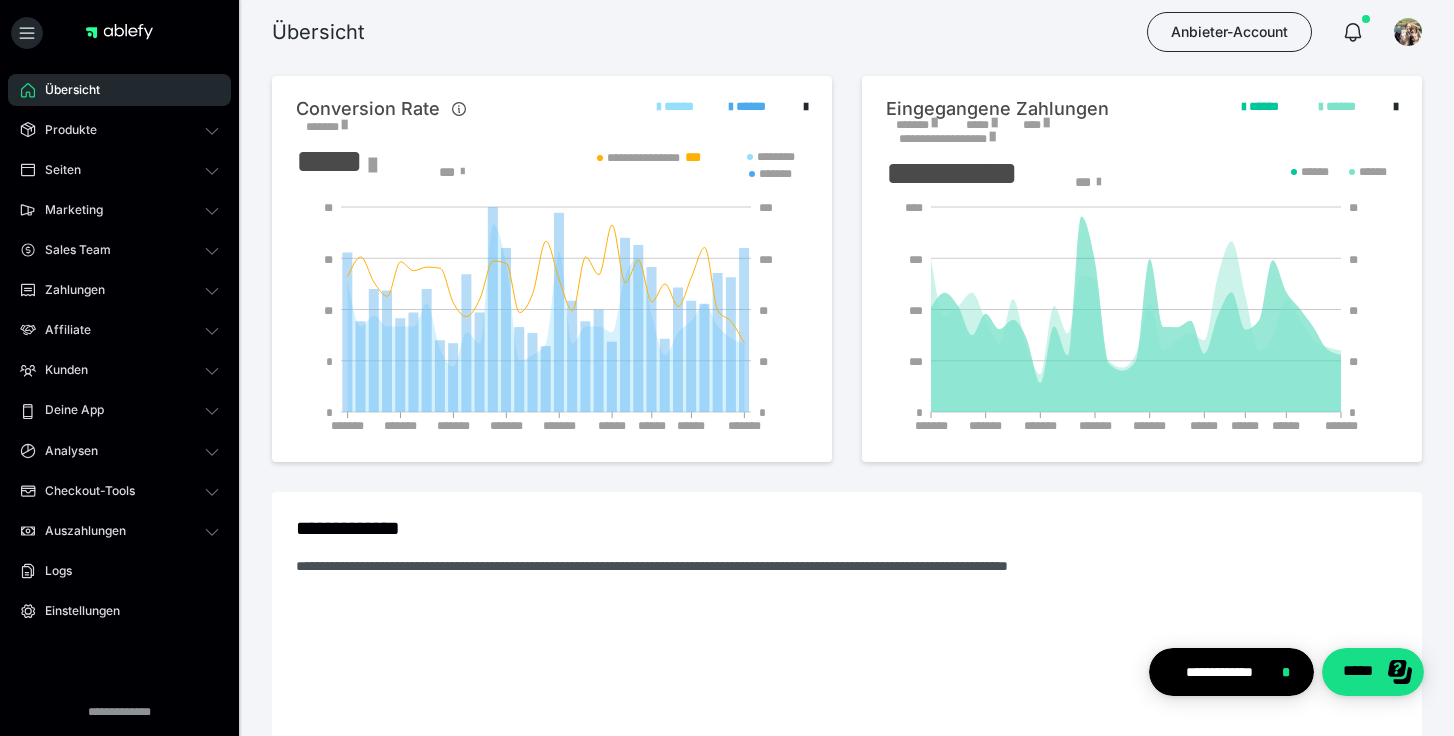 click on "*******" at bounding box center (916, 125) 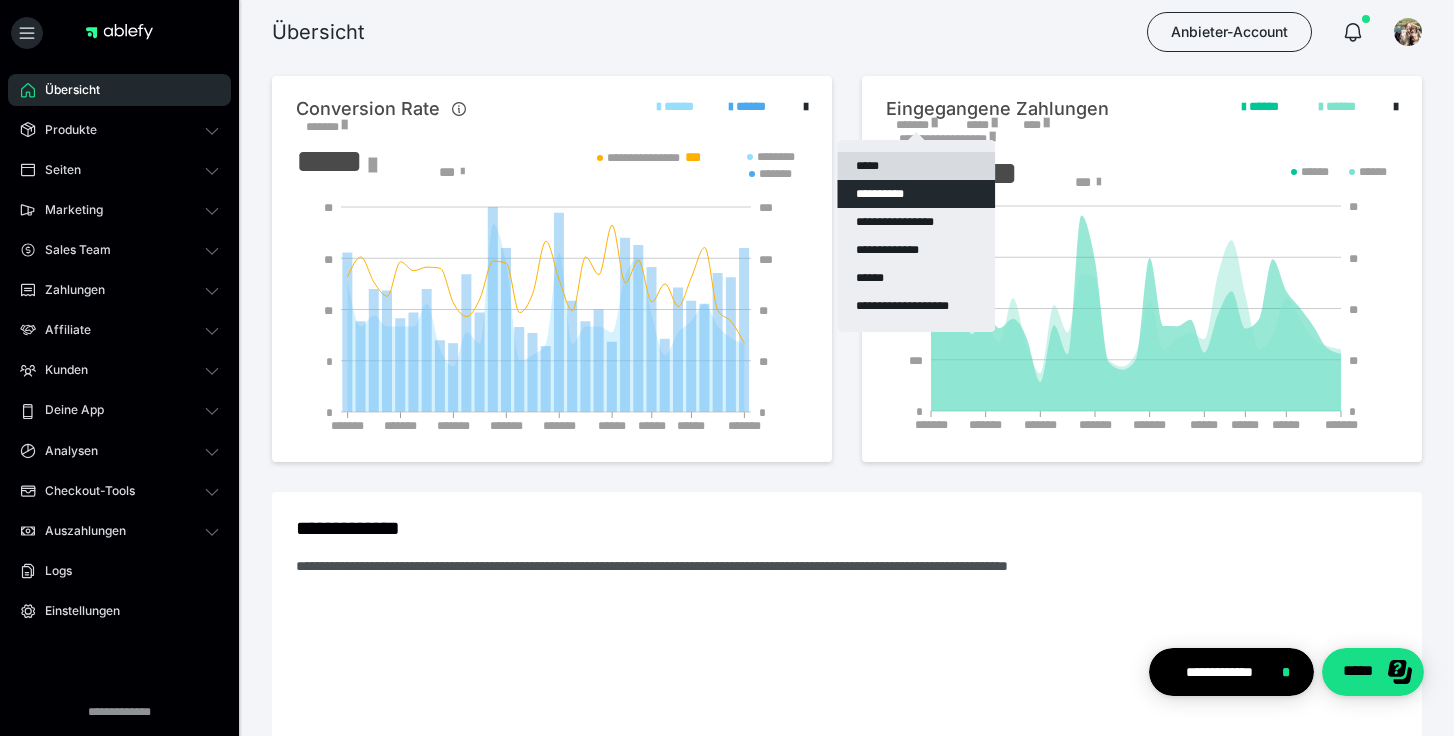 click on "*****" at bounding box center [916, 166] 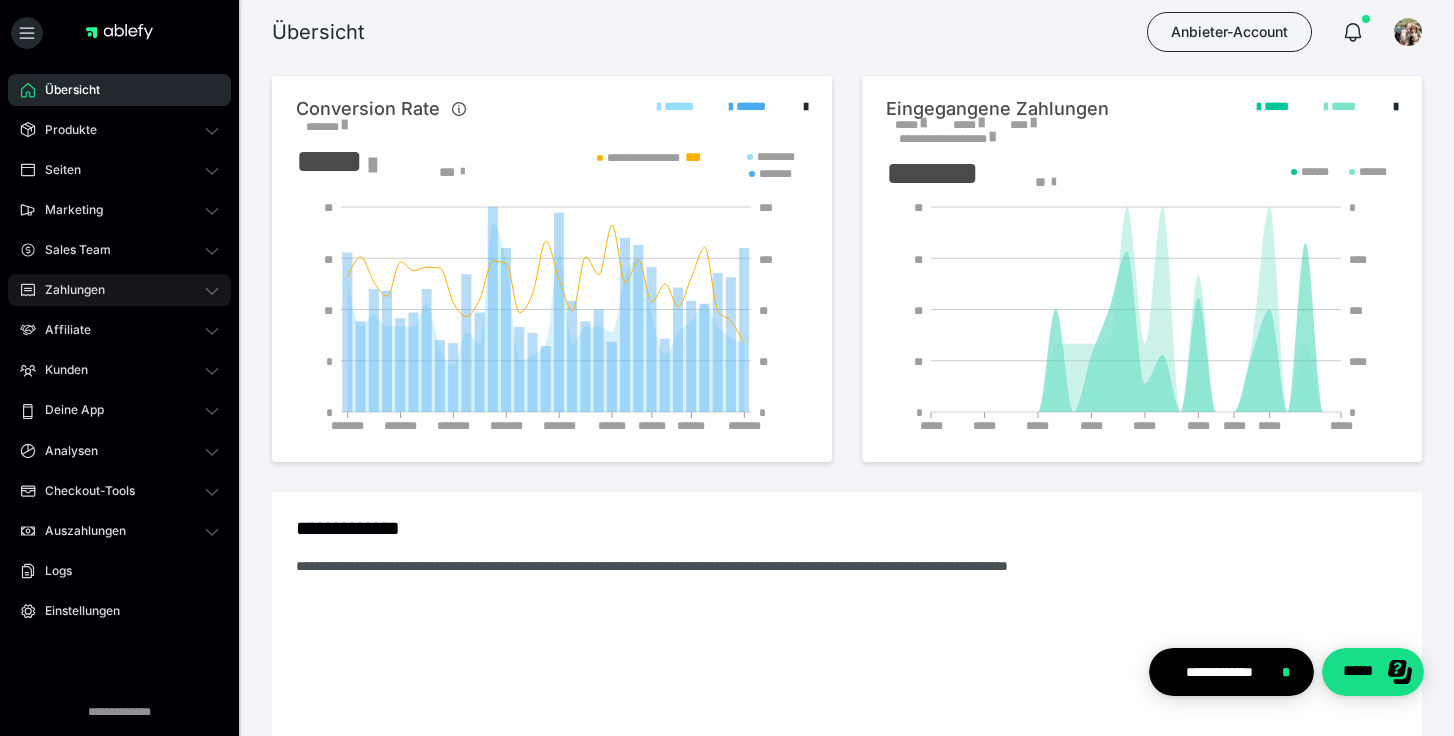 click on "Zahlungen" at bounding box center (68, 290) 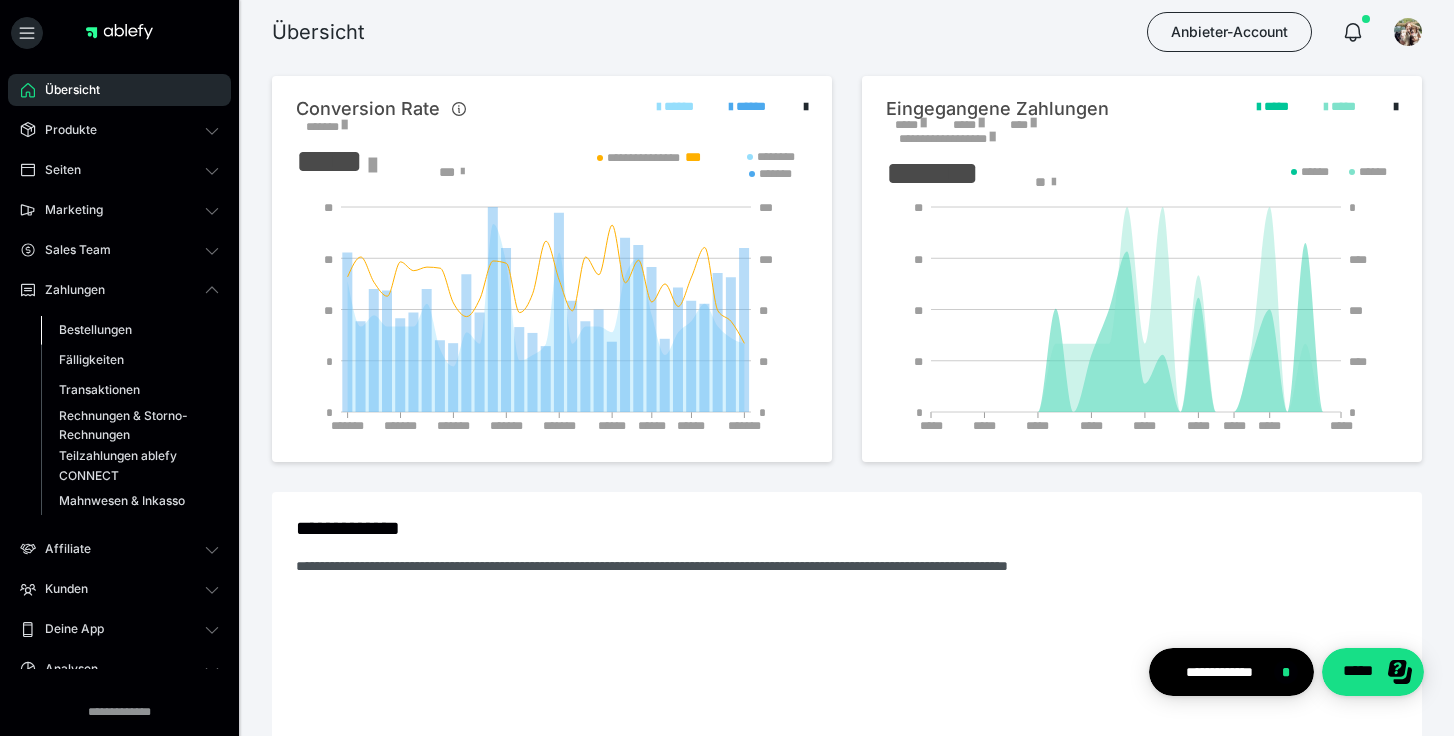 click on "Bestellungen" at bounding box center (95, 329) 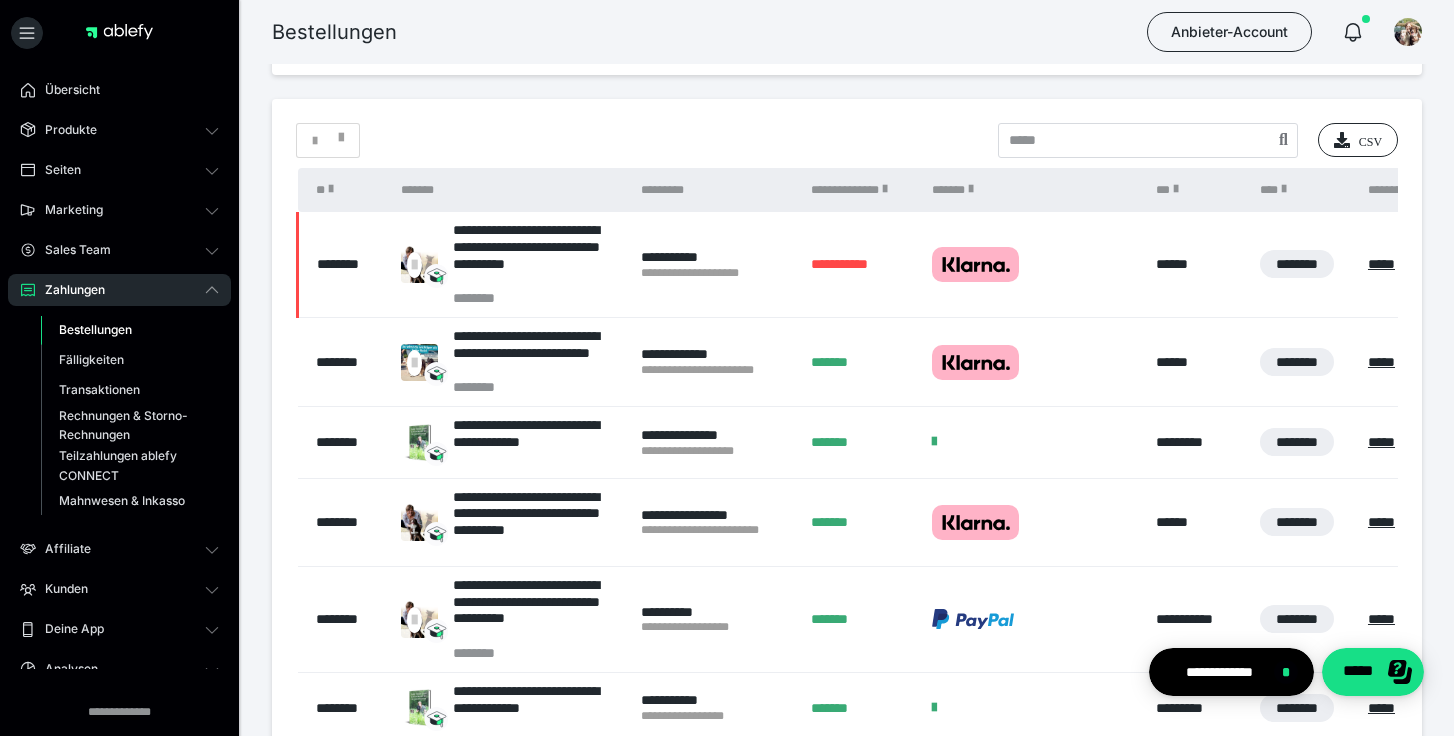 scroll, scrollTop: 396, scrollLeft: 0, axis: vertical 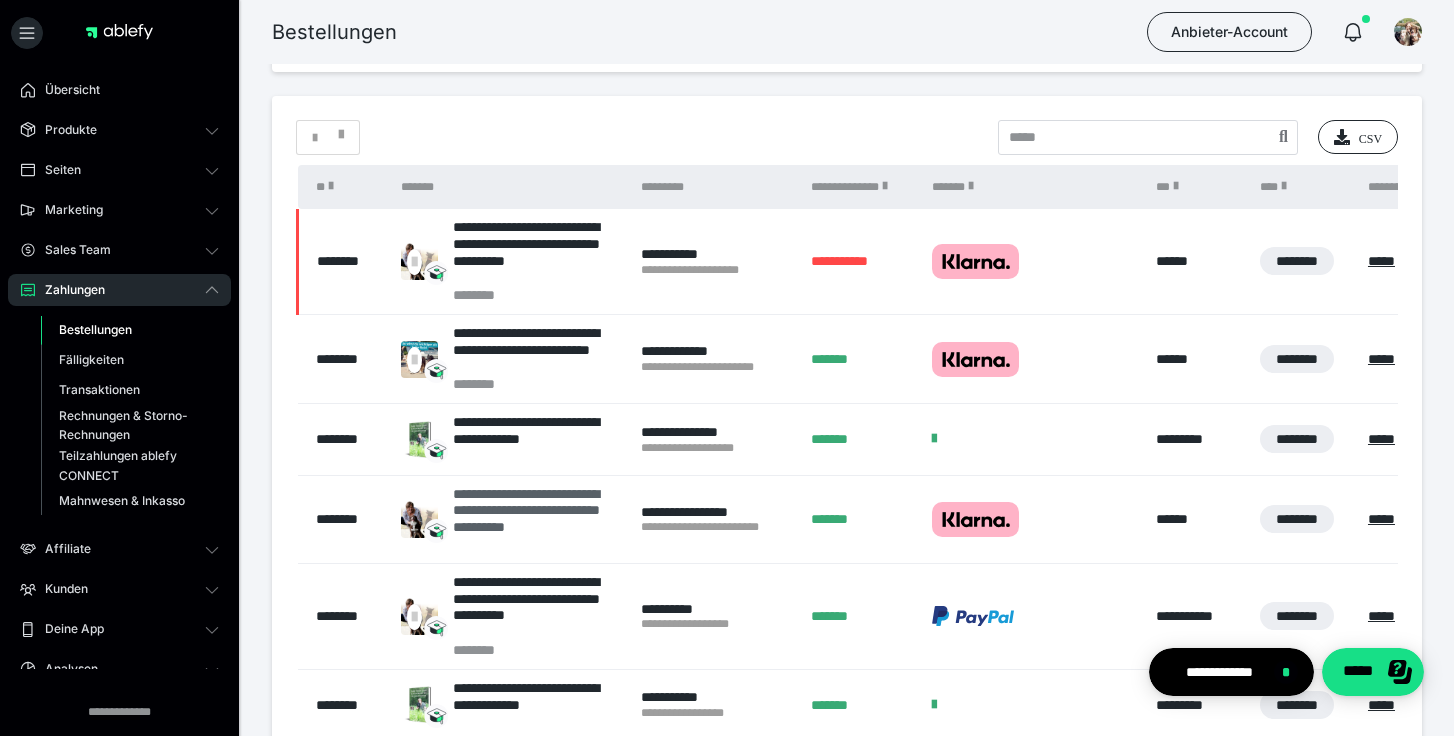 click on "**********" at bounding box center [537, 519] 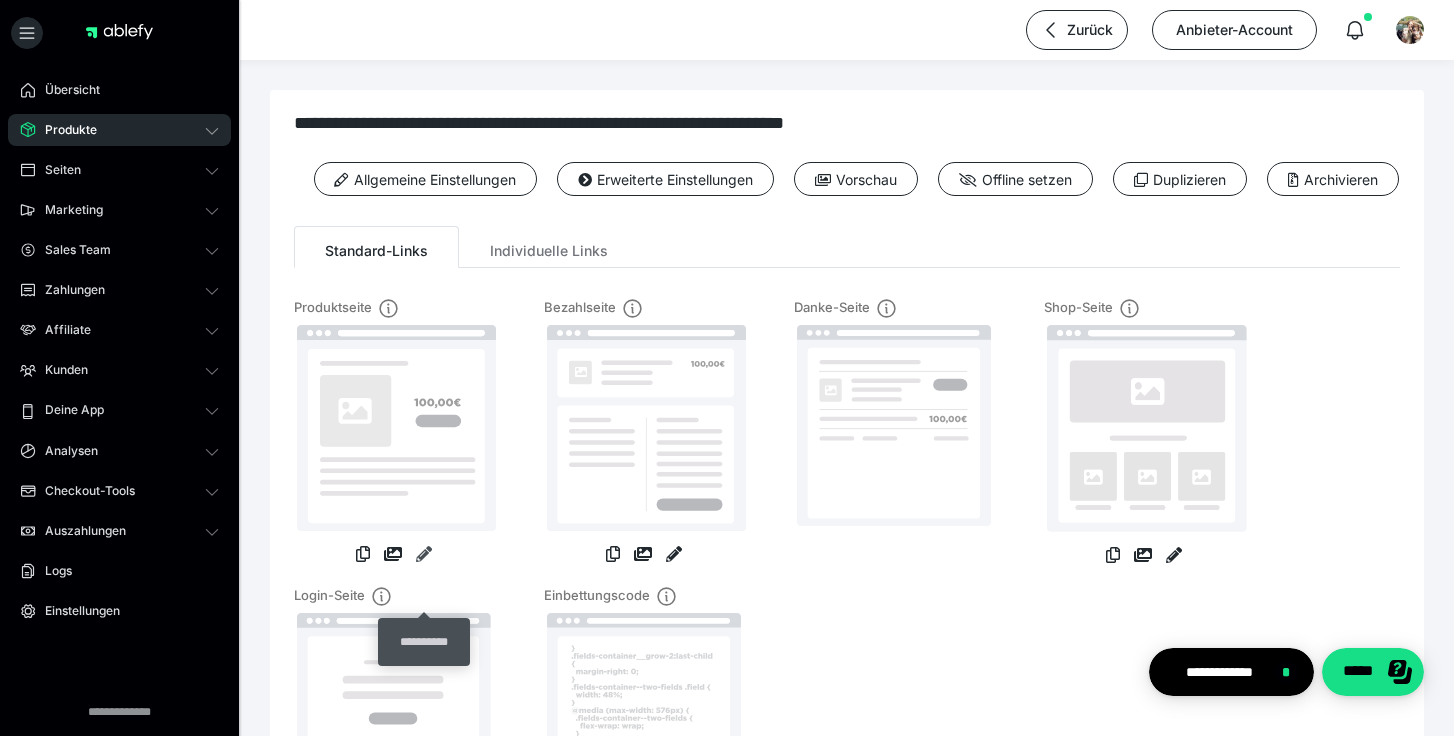 click at bounding box center [424, 554] 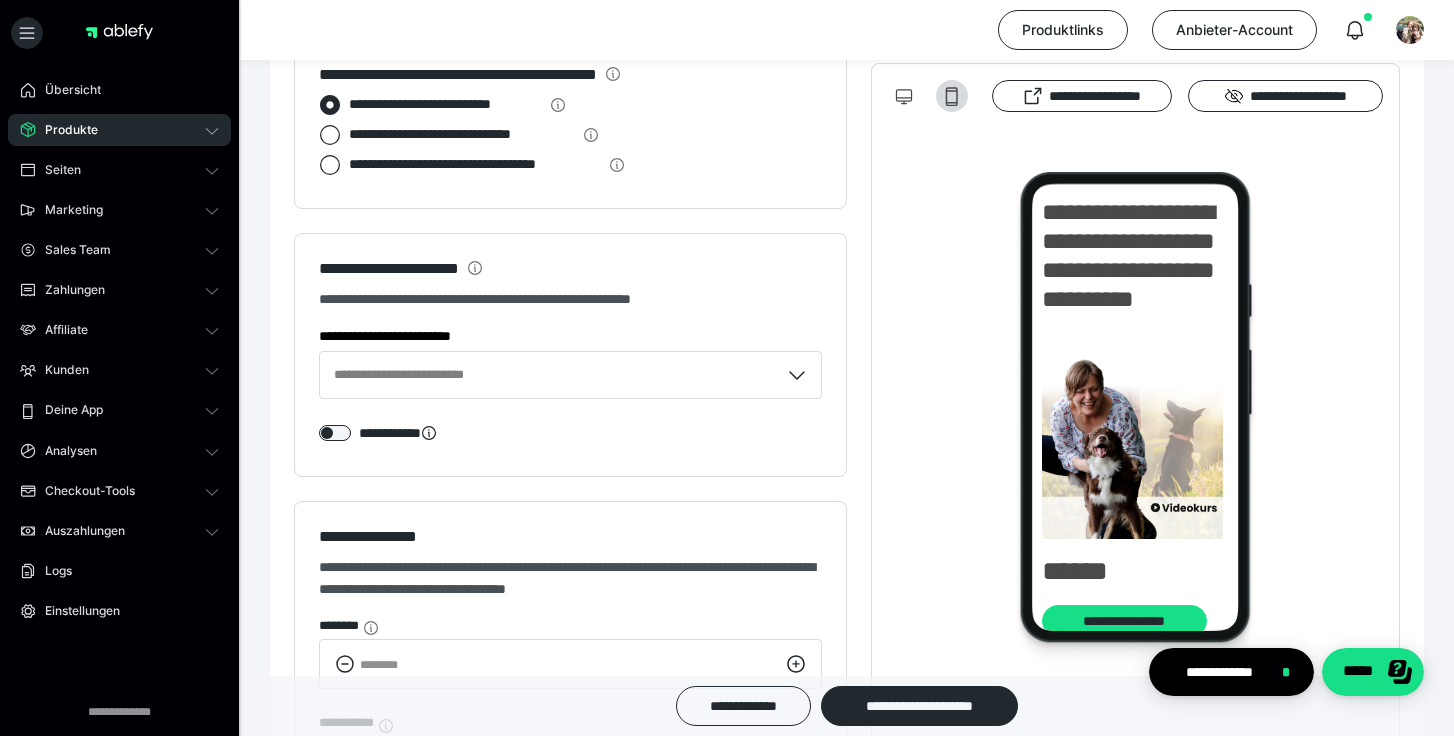 scroll, scrollTop: 2654, scrollLeft: 0, axis: vertical 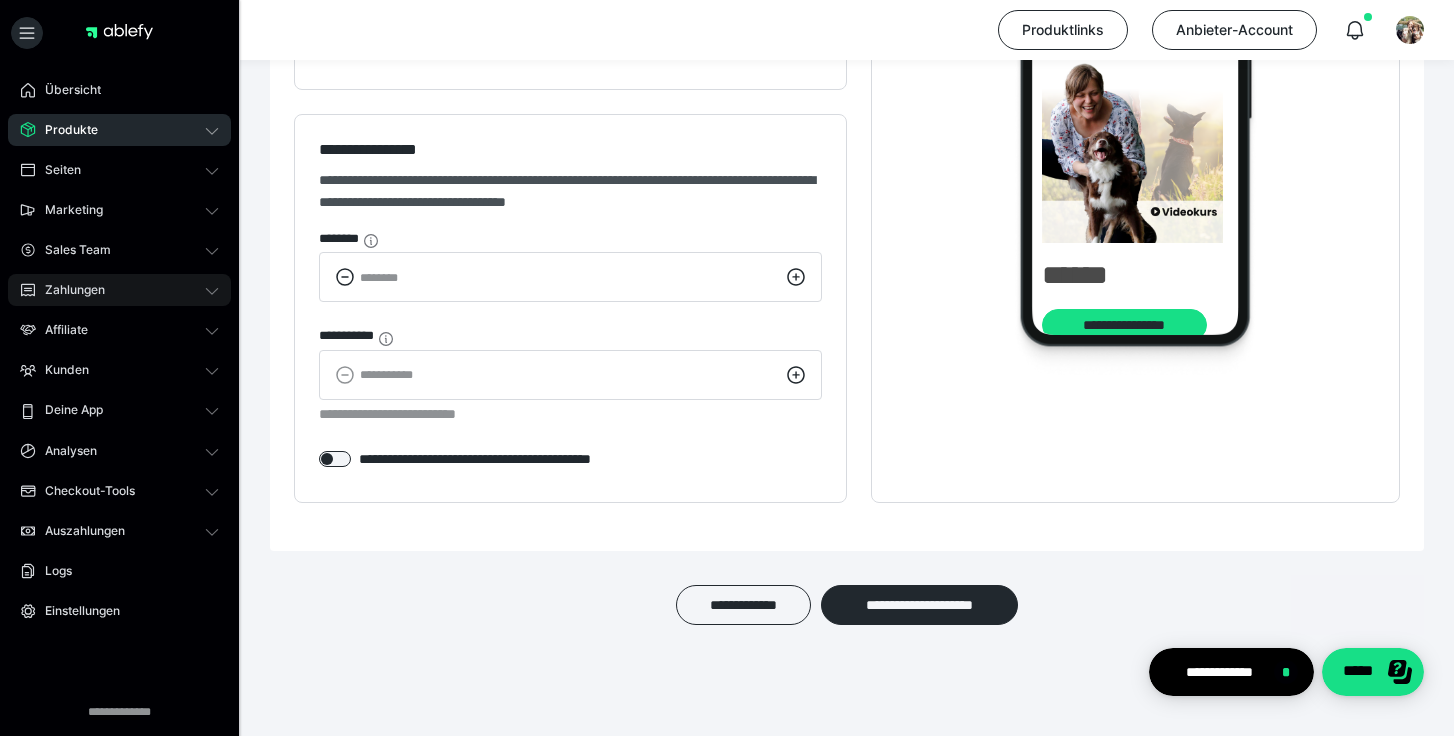 click on "Zahlungen" at bounding box center (68, 290) 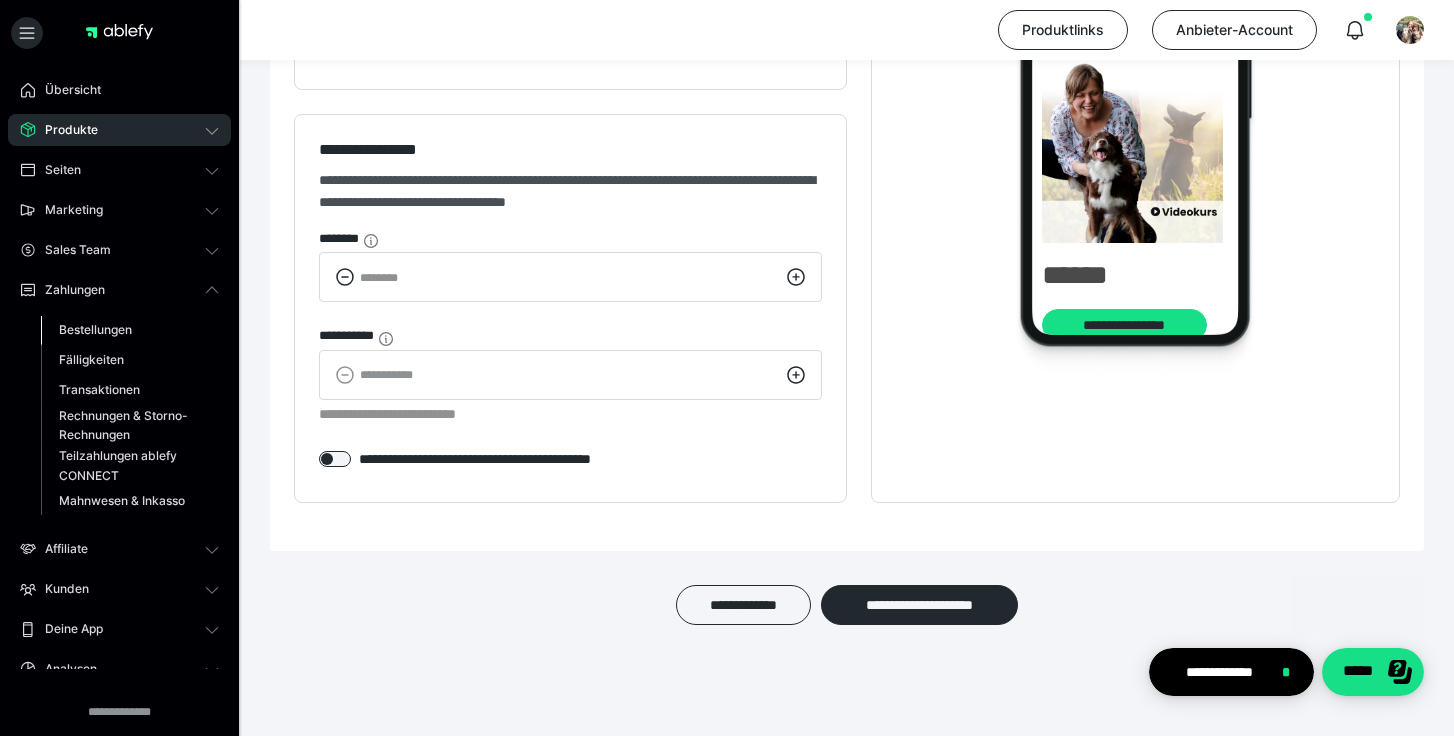 click on "Bestellungen" at bounding box center (95, 329) 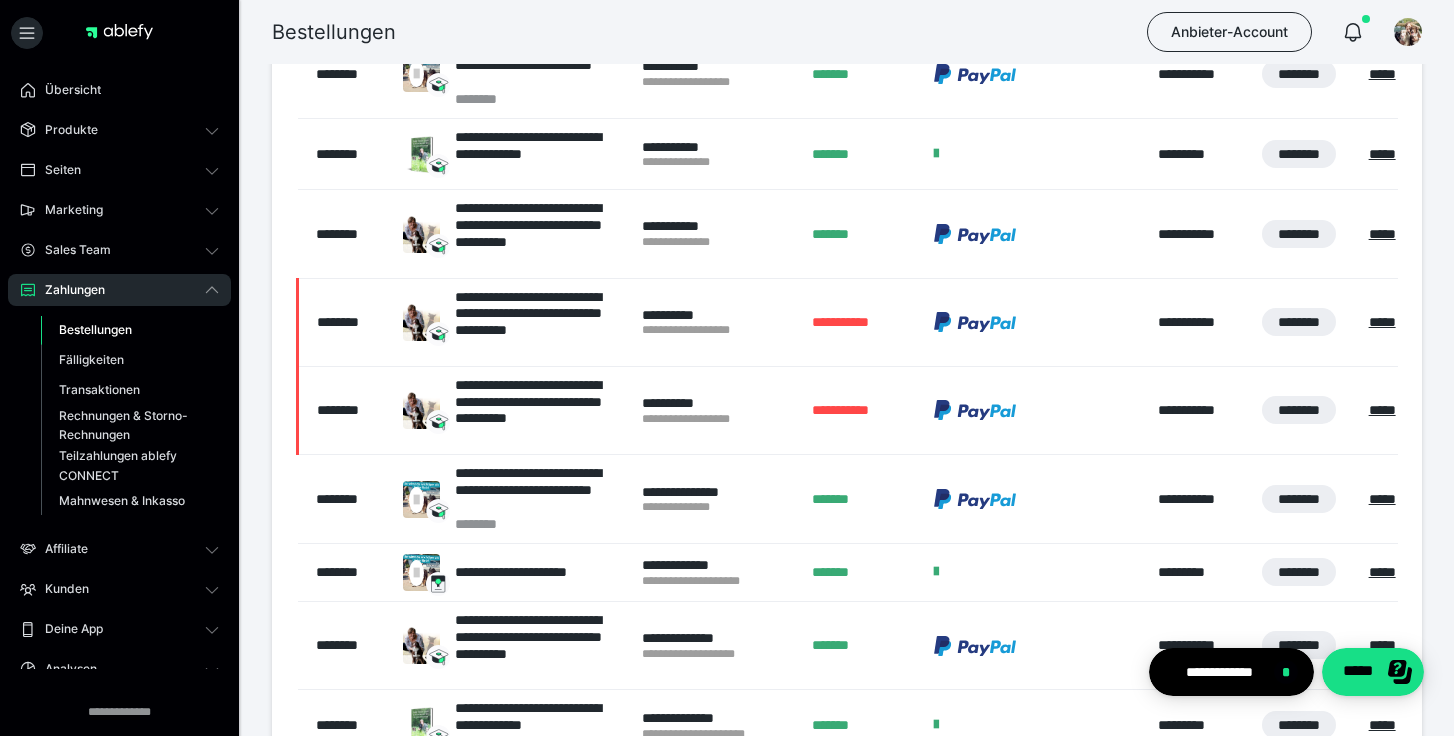 scroll, scrollTop: 1770, scrollLeft: 0, axis: vertical 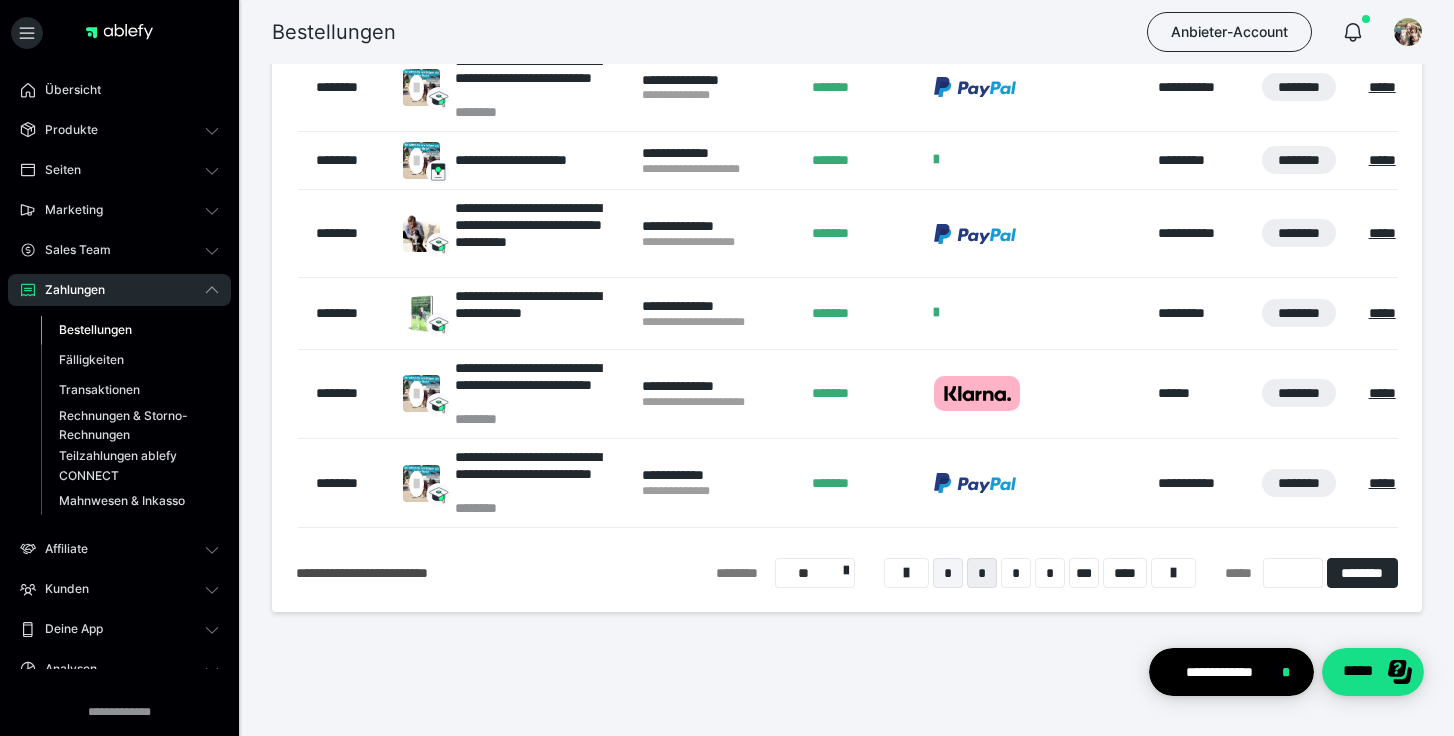 click on "*" at bounding box center [948, 573] 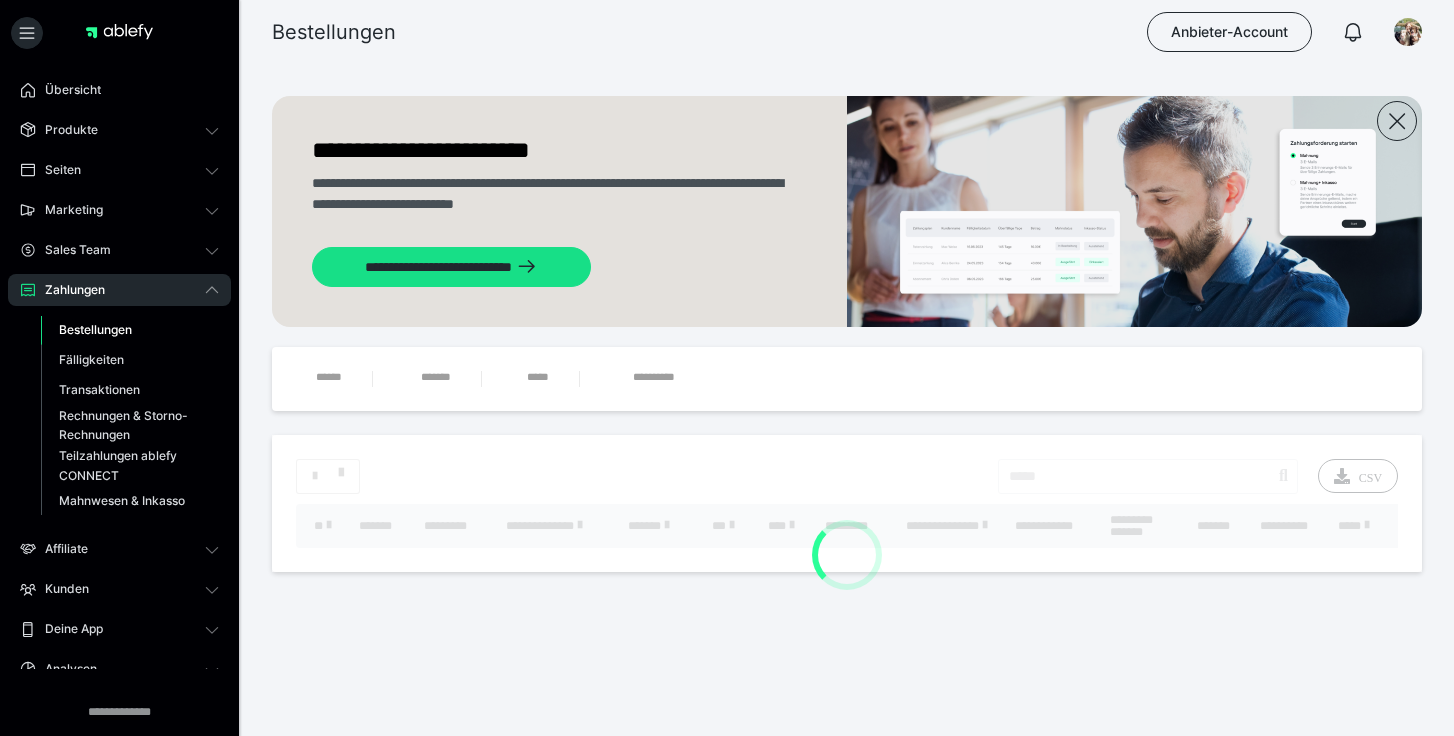 scroll, scrollTop: 0, scrollLeft: 0, axis: both 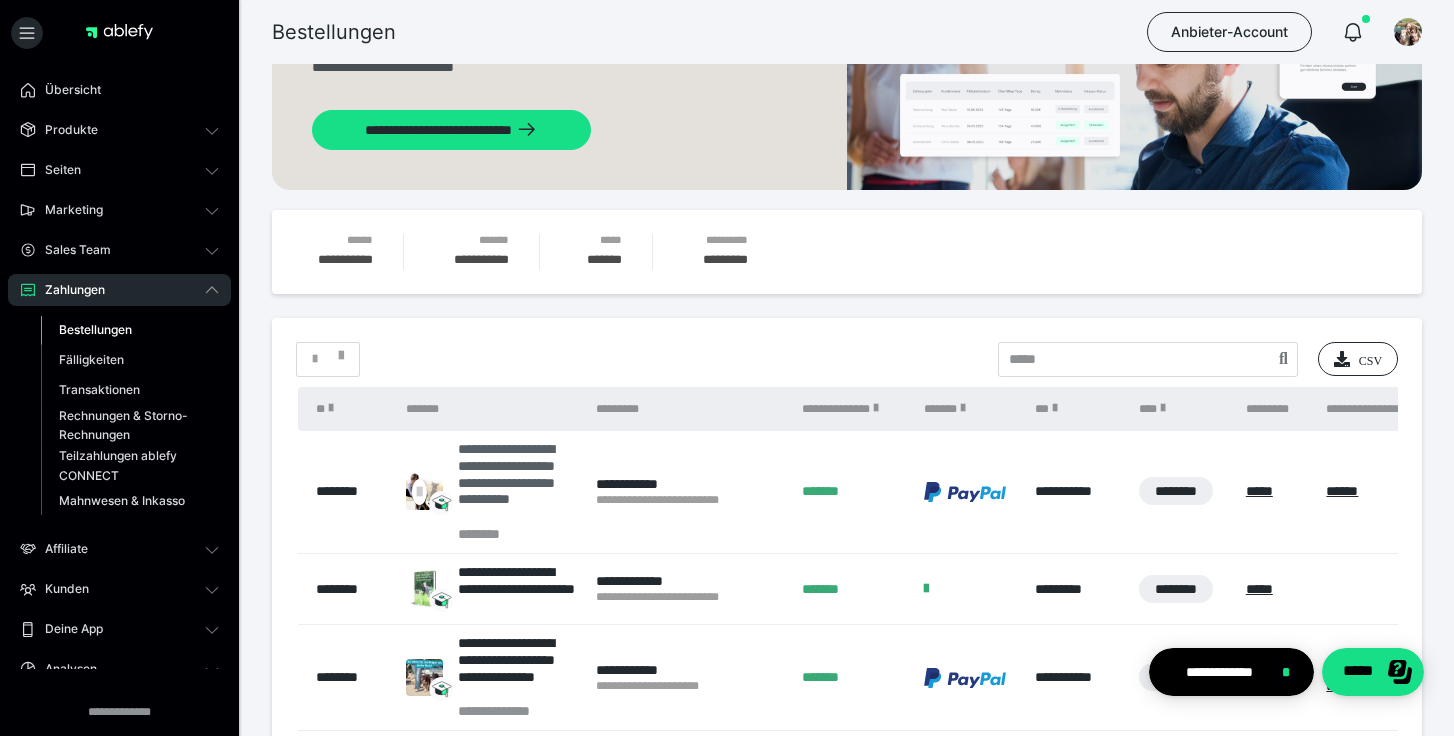 click on "**********" at bounding box center [517, 483] 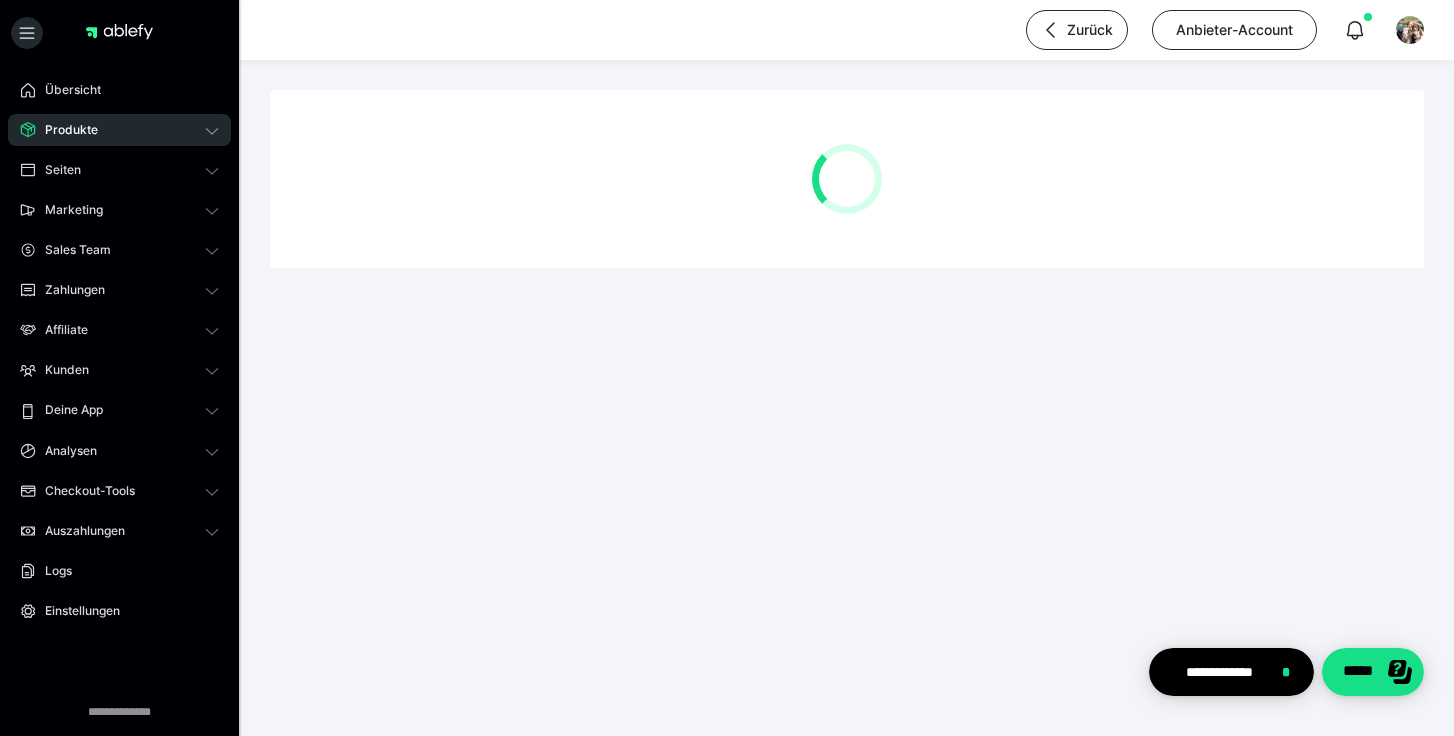 scroll, scrollTop: 0, scrollLeft: 0, axis: both 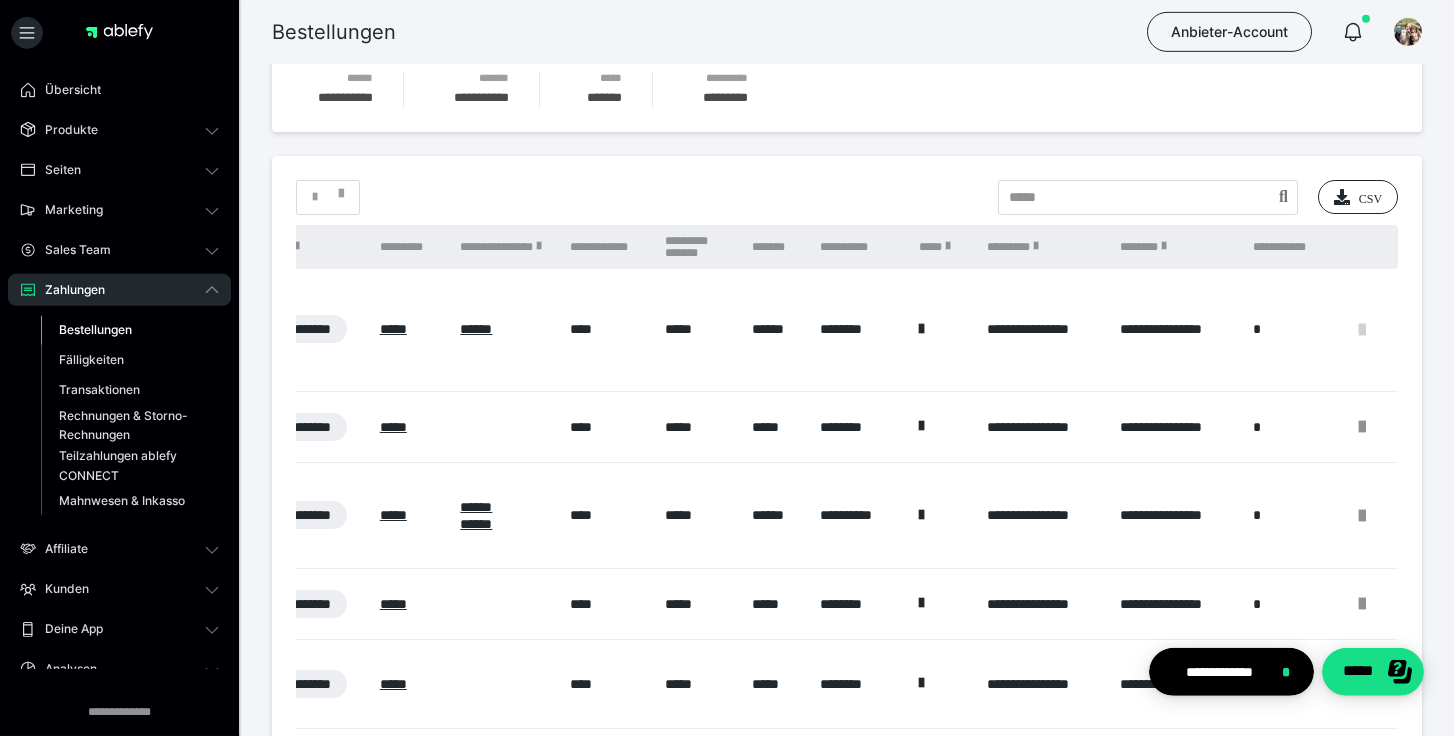 click at bounding box center (1362, 330) 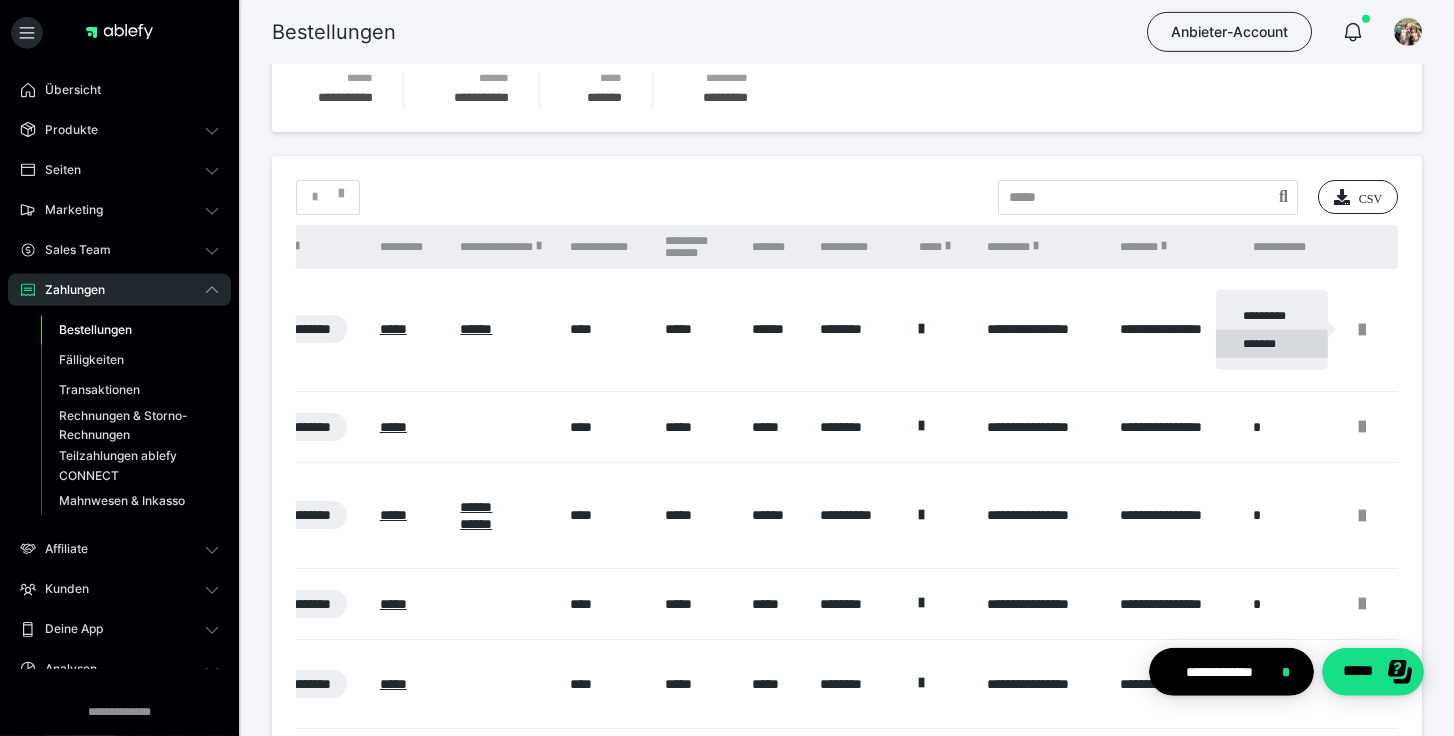 click on "*******" at bounding box center [1272, 344] 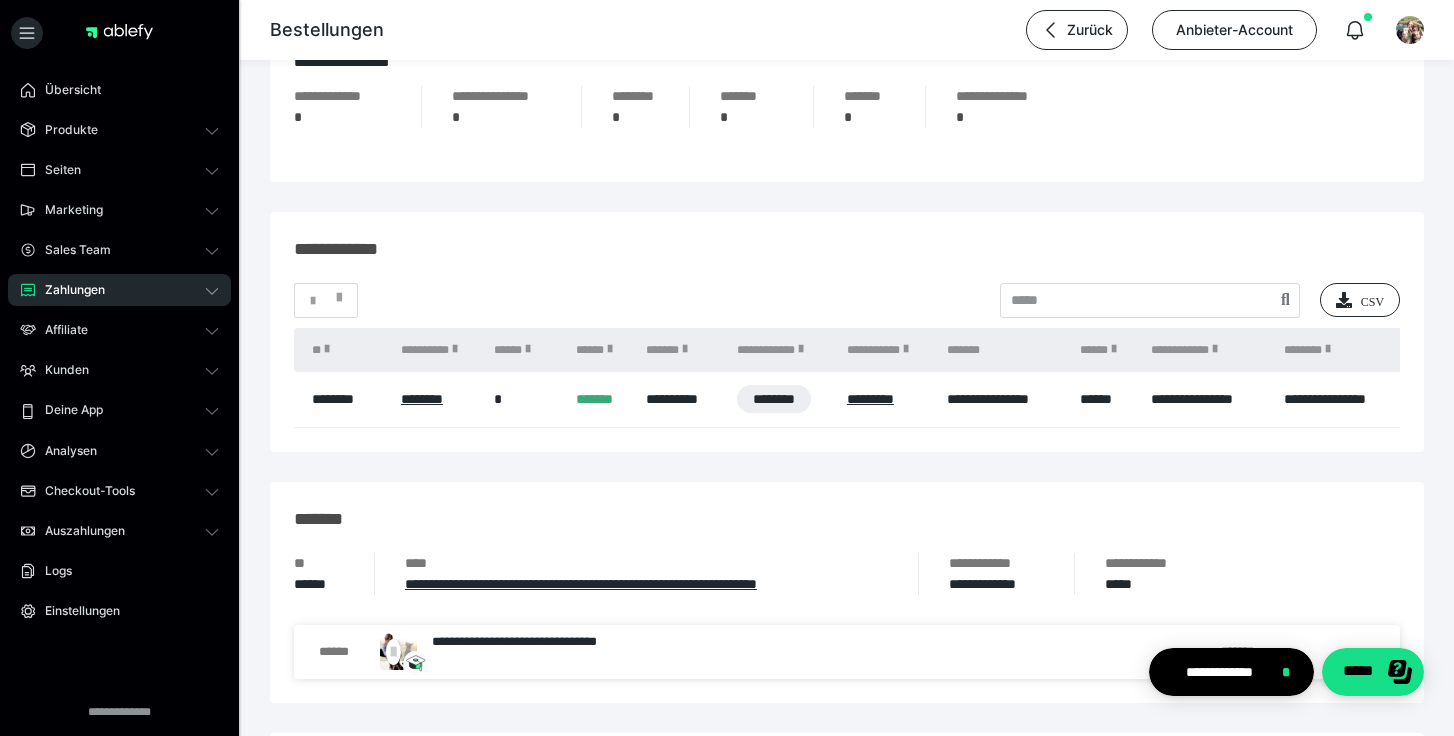 scroll, scrollTop: 1148, scrollLeft: 0, axis: vertical 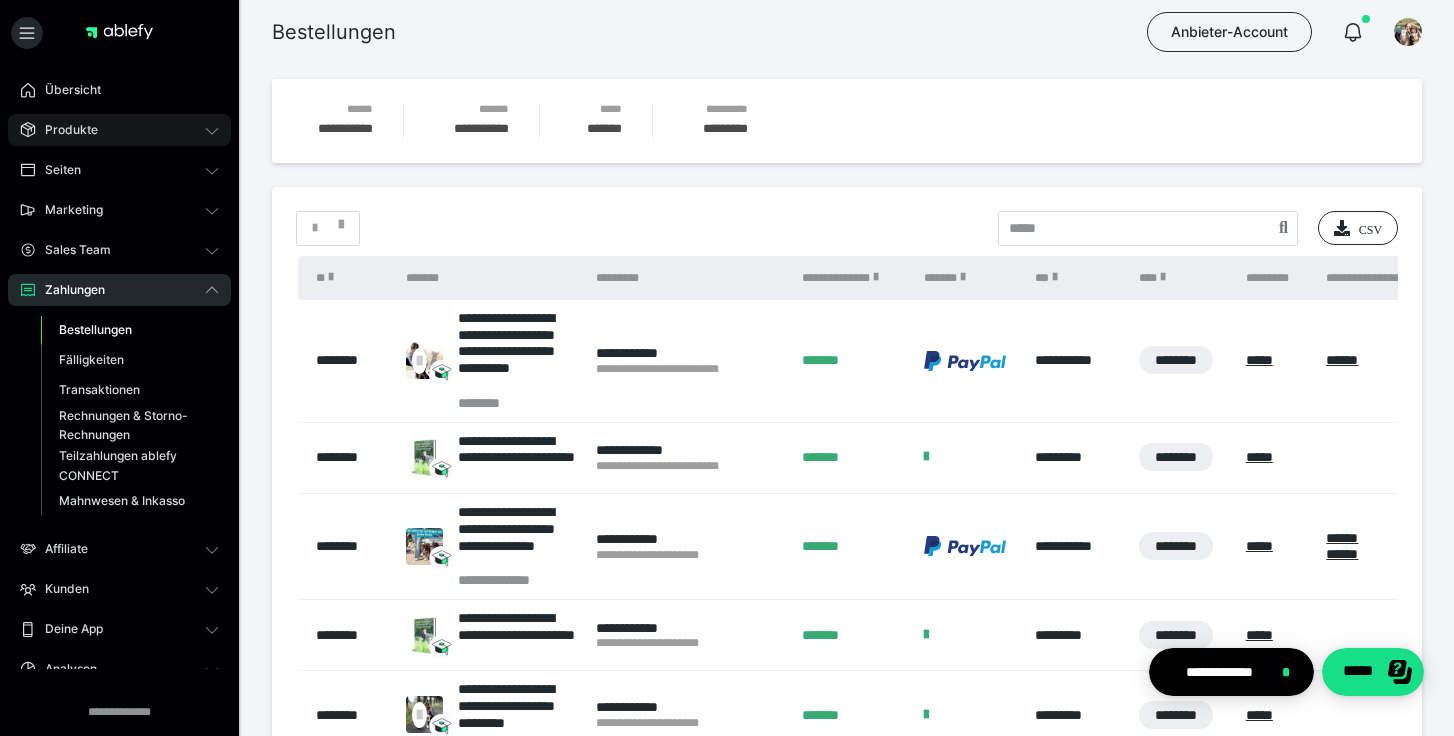 click on "Produkte" at bounding box center [119, 130] 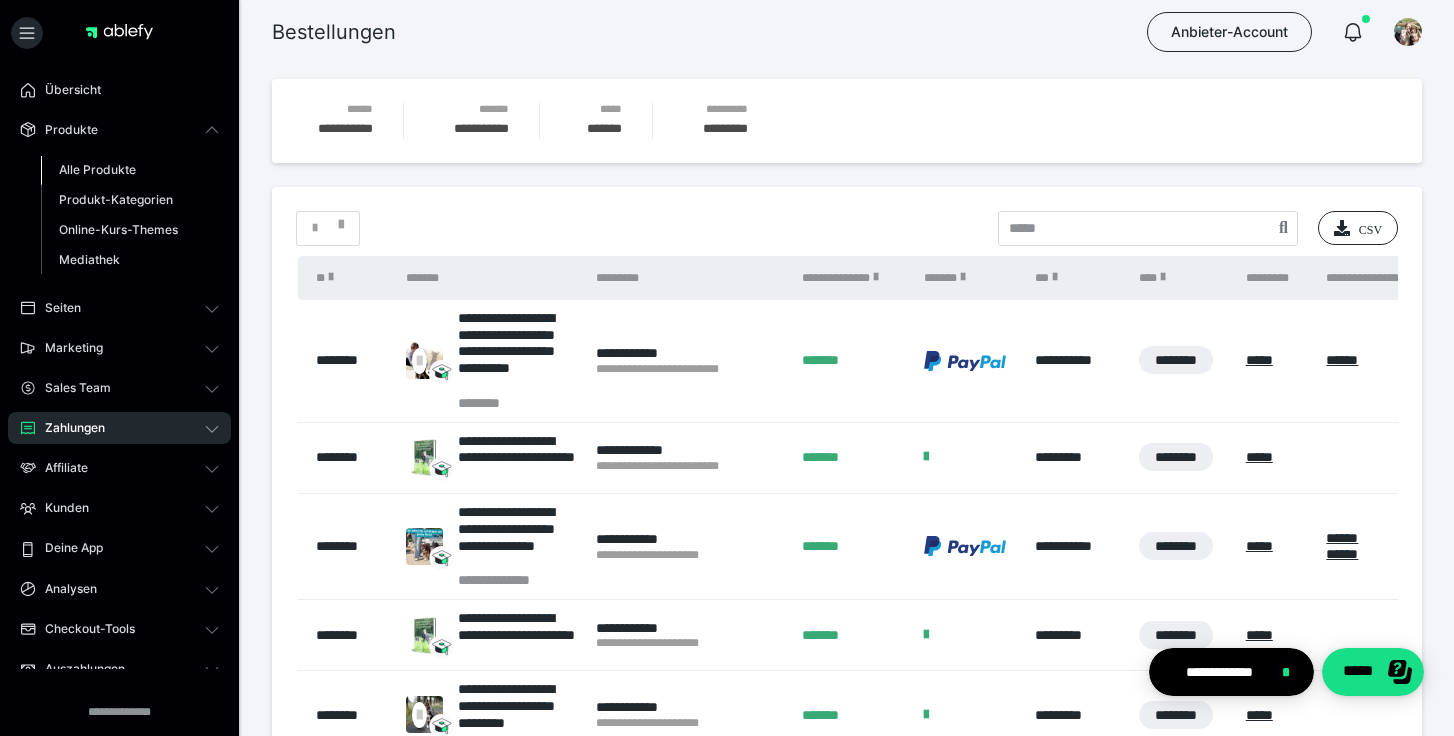click on "Alle Produkte" at bounding box center [97, 169] 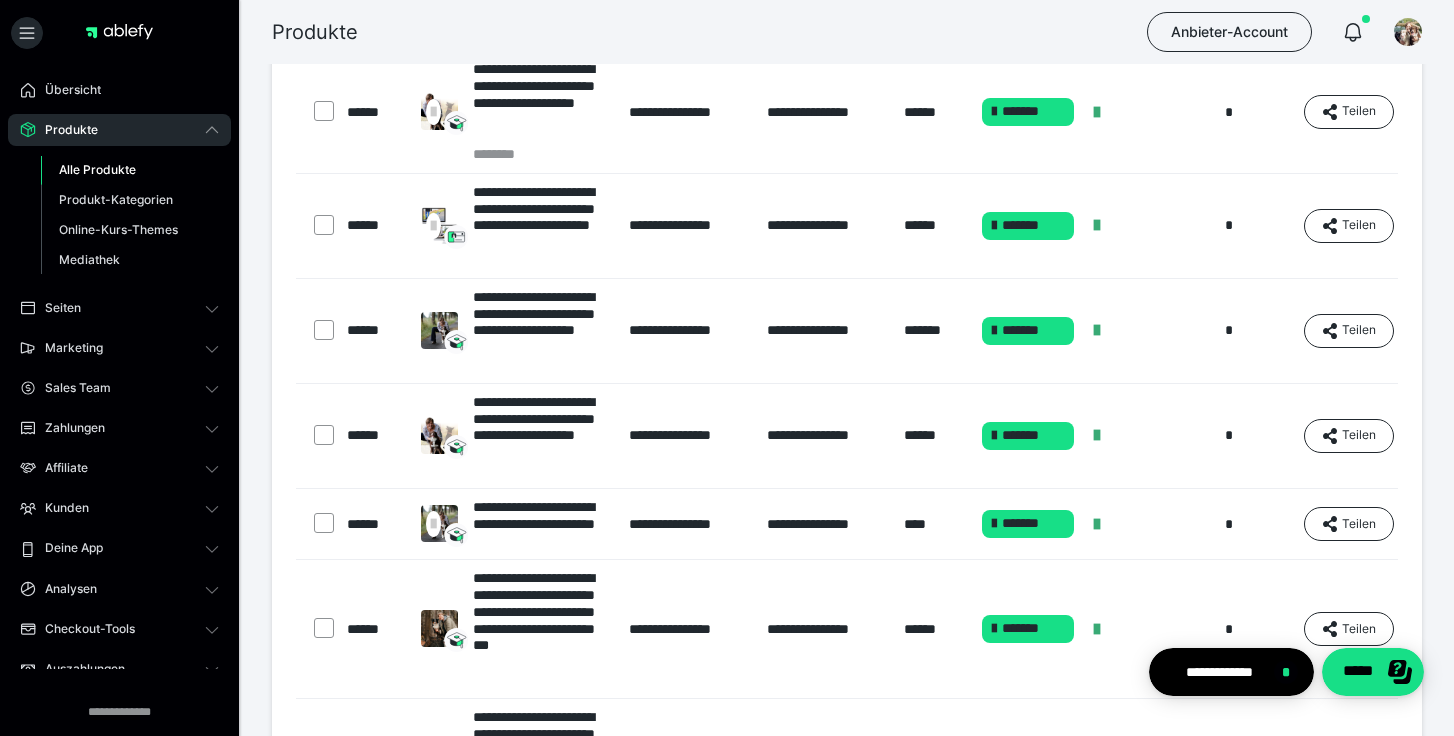 scroll, scrollTop: 158, scrollLeft: 0, axis: vertical 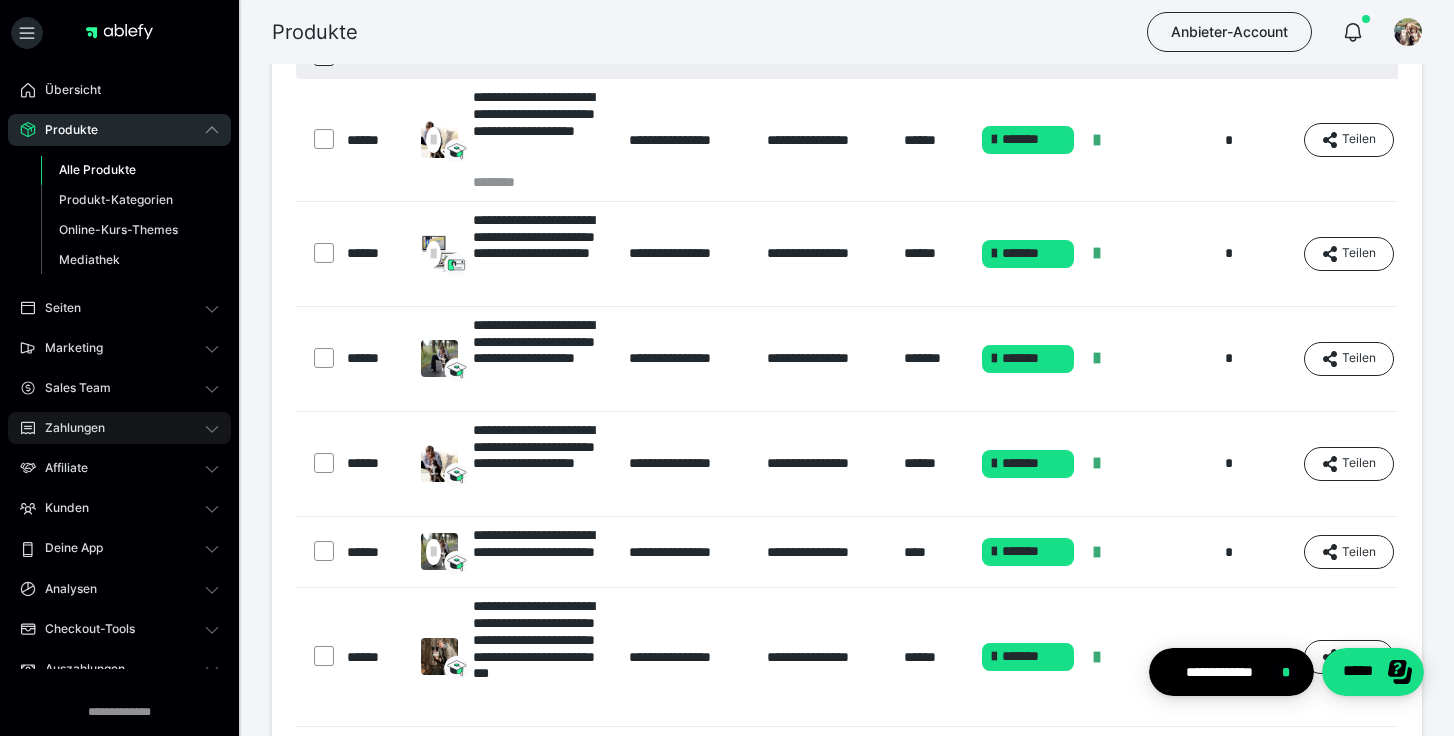 click on "Zahlungen" at bounding box center [119, 428] 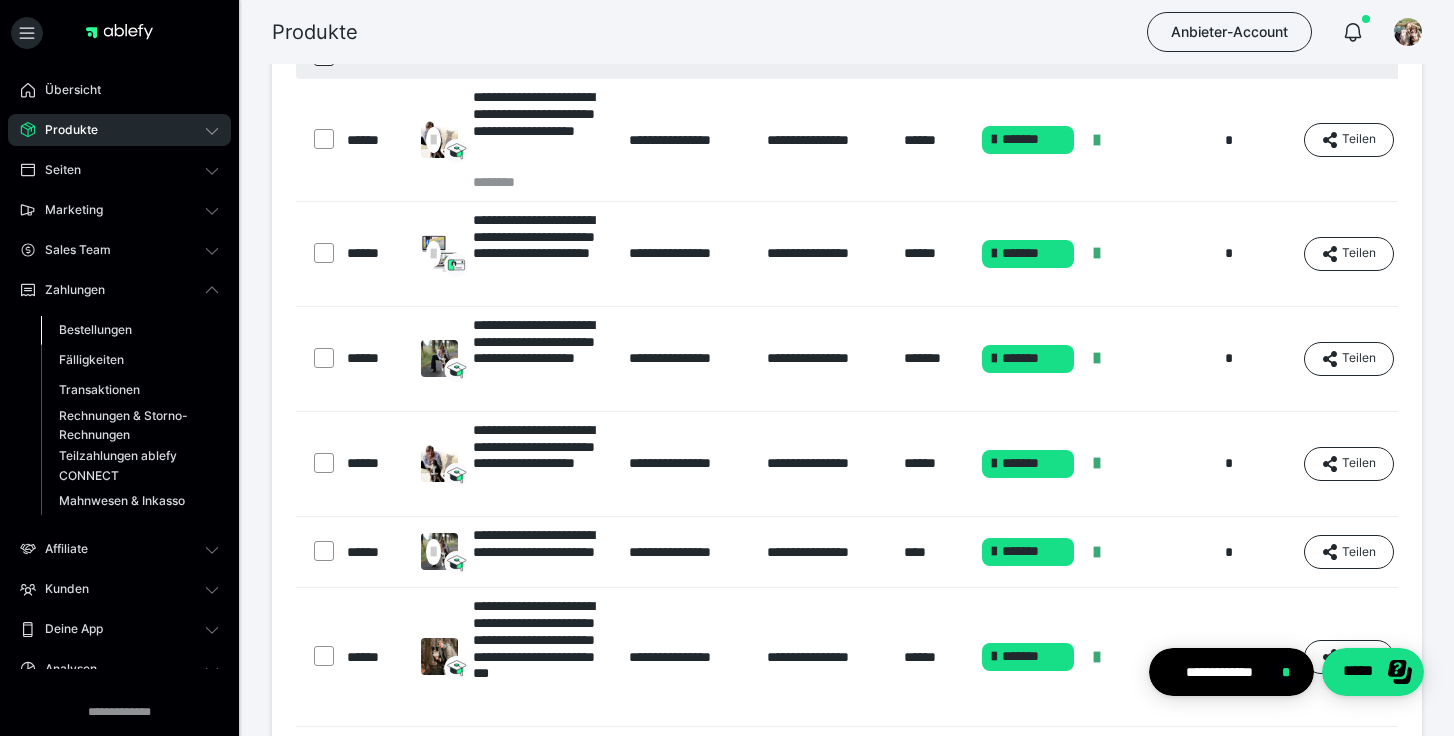 click on "Bestellungen" at bounding box center [130, 330] 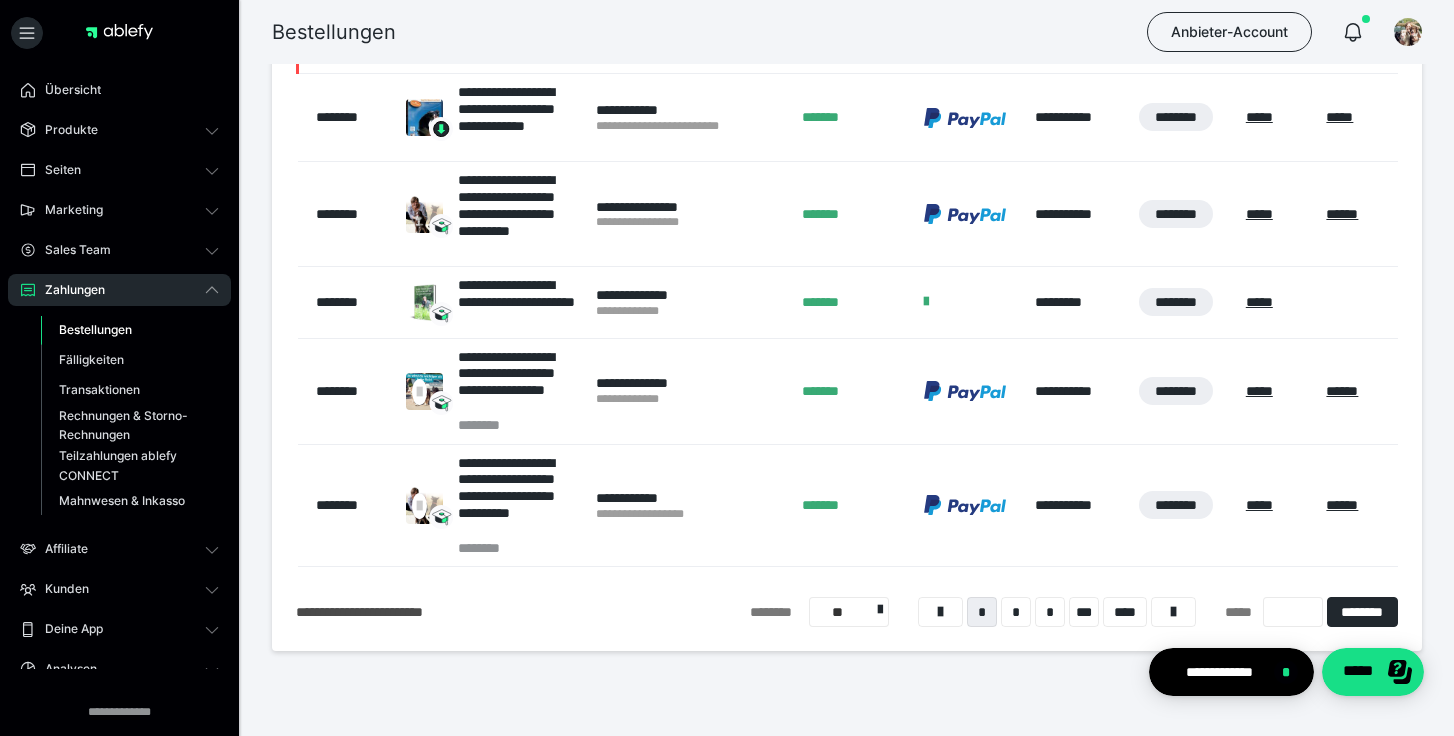 scroll, scrollTop: 2000, scrollLeft: 0, axis: vertical 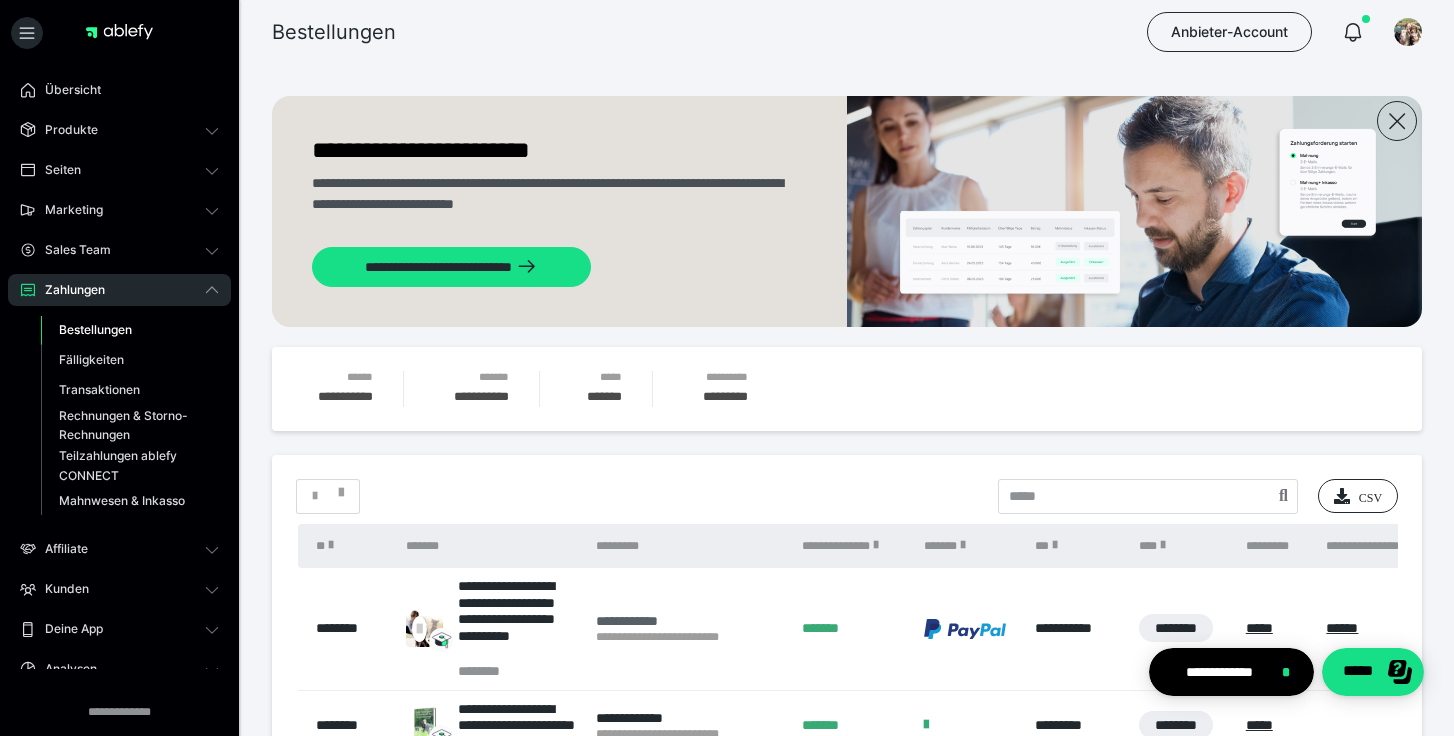 click on "**********" at bounding box center [689, 621] 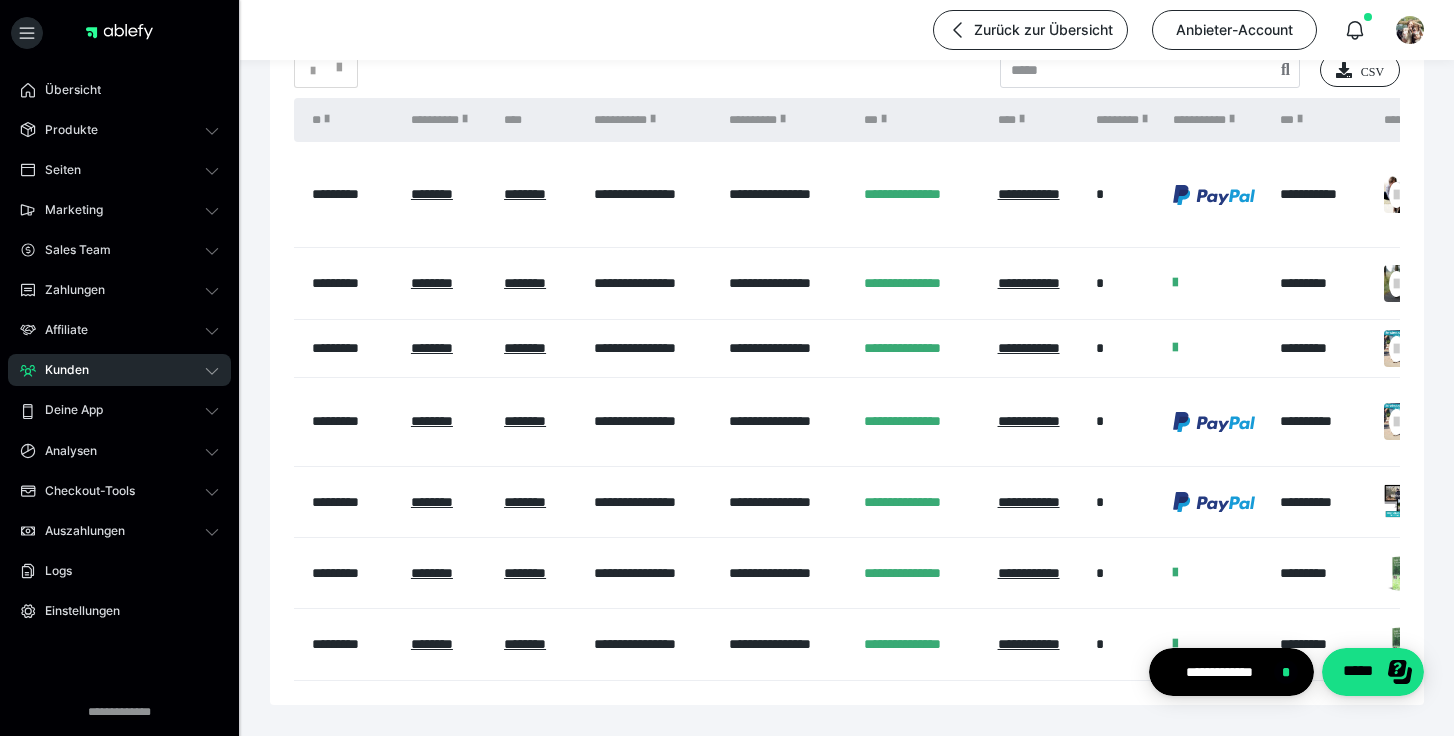 scroll, scrollTop: 1021, scrollLeft: 0, axis: vertical 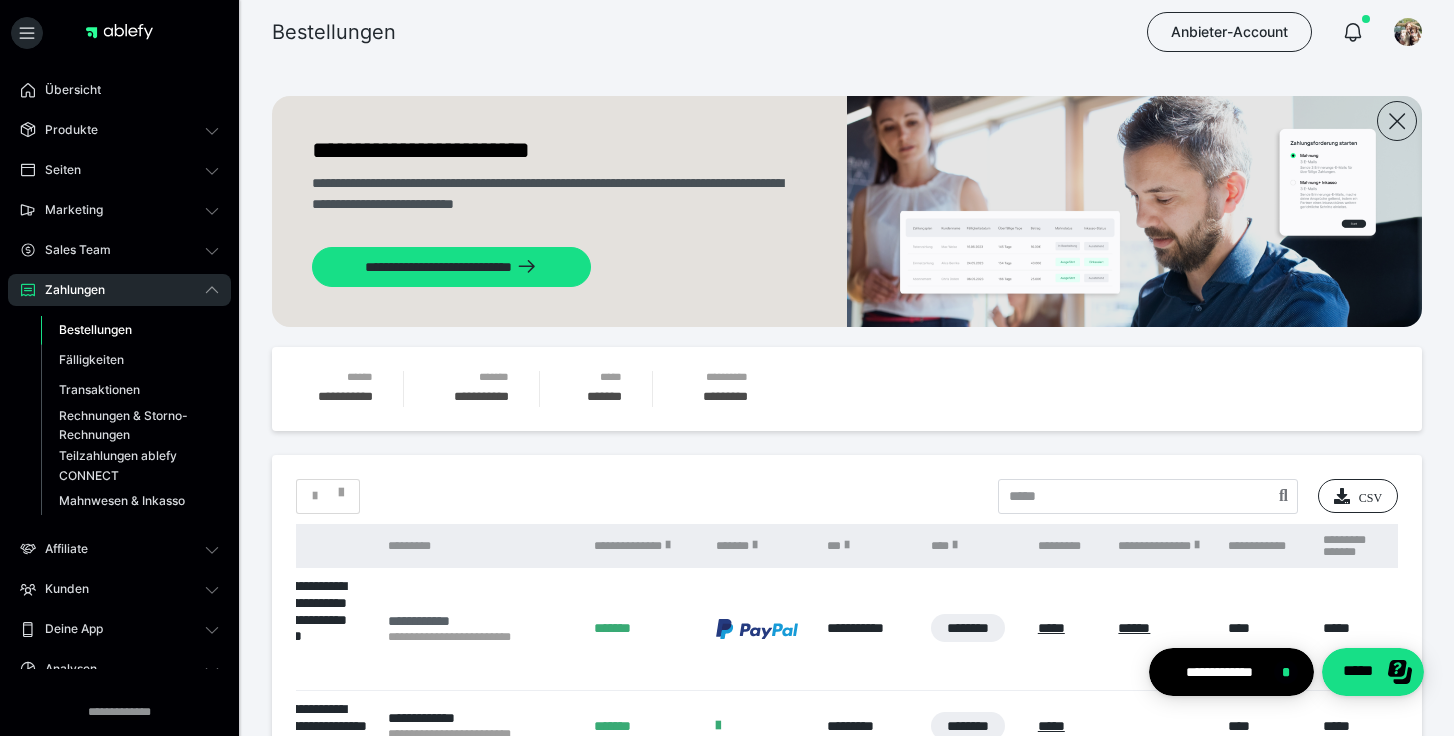 click on "**********" at bounding box center [481, 621] 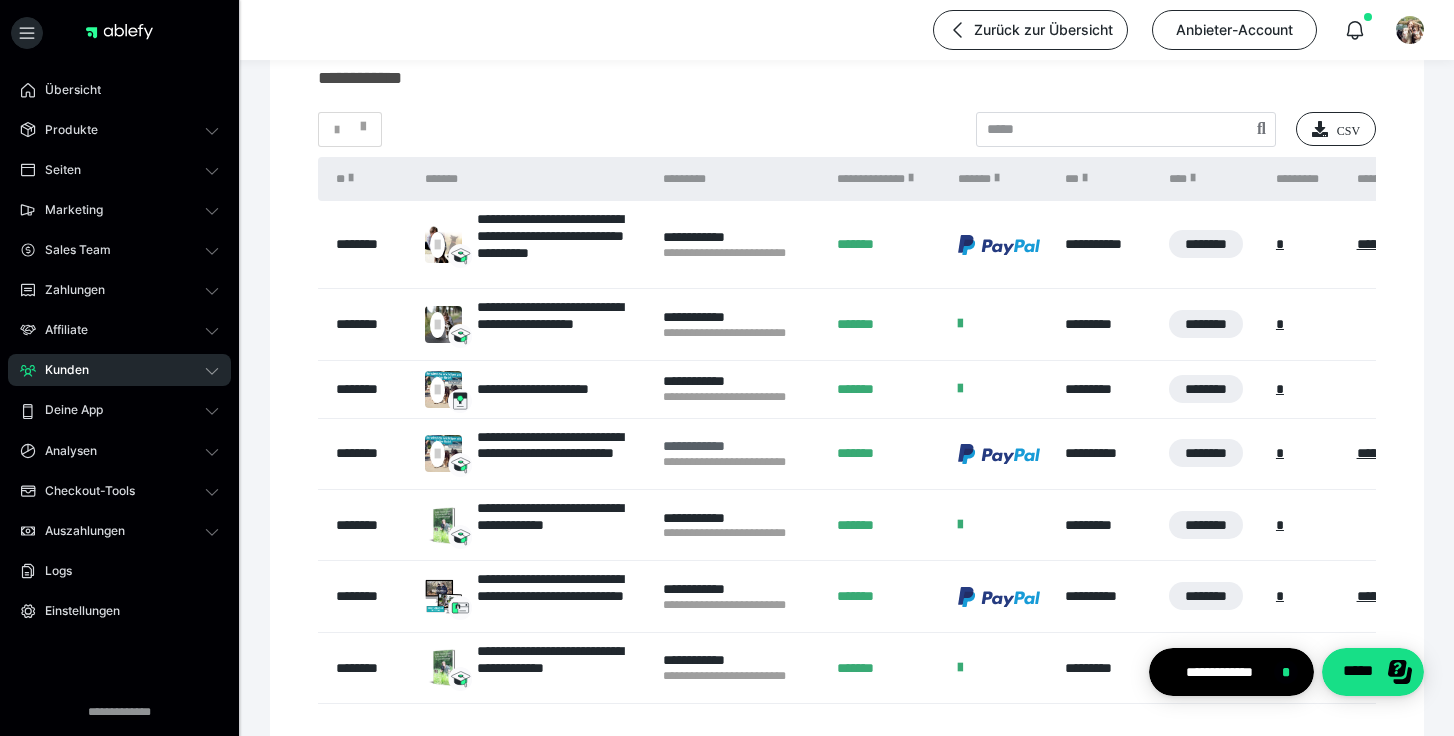 scroll, scrollTop: 245, scrollLeft: 0, axis: vertical 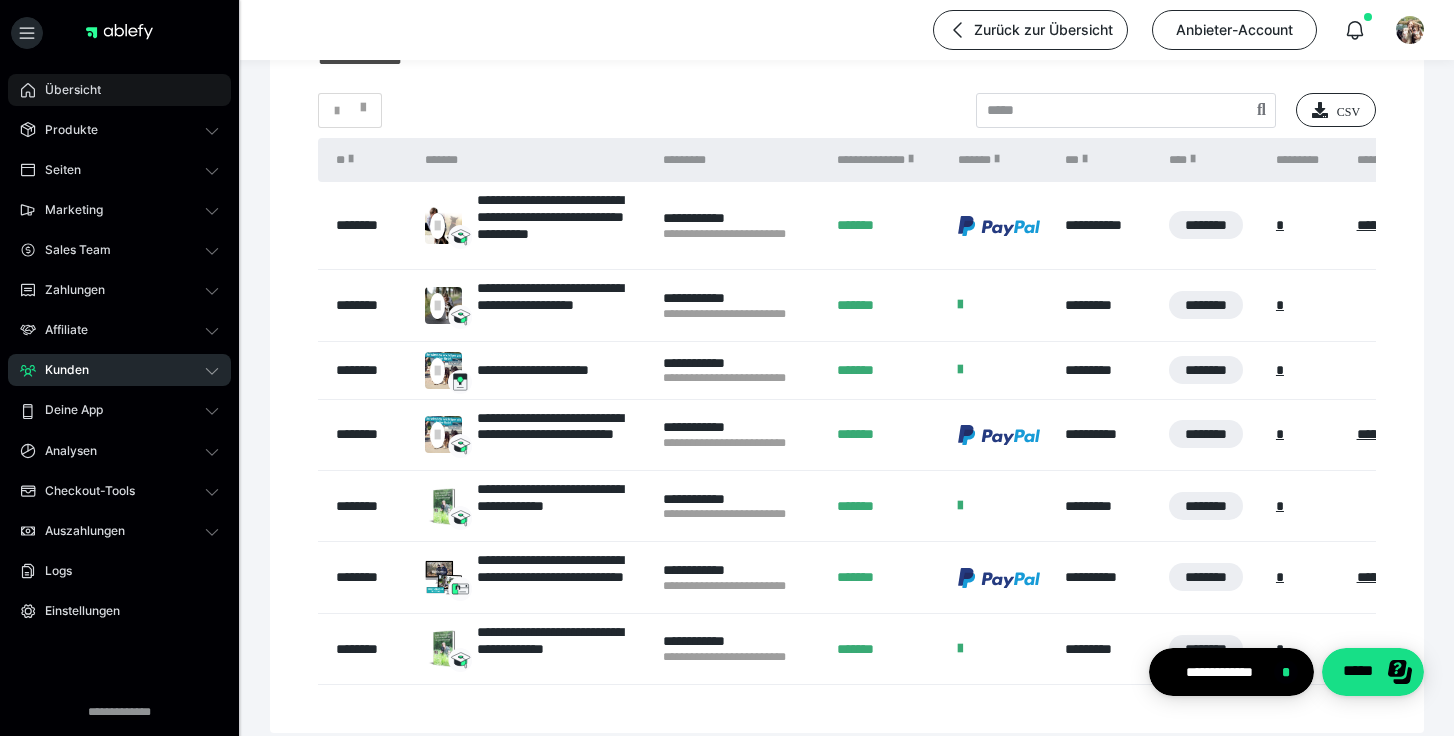 click on "Übersicht" at bounding box center [119, 90] 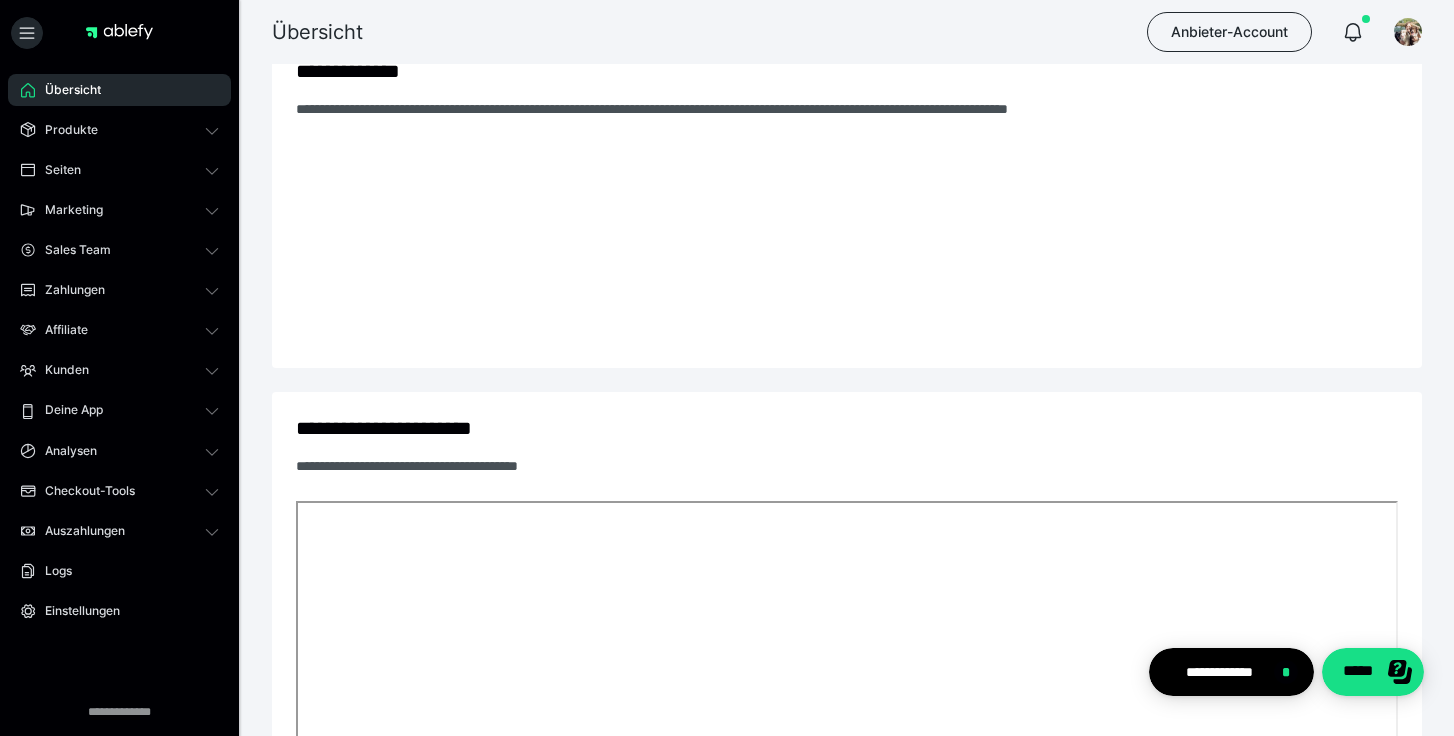 scroll, scrollTop: 0, scrollLeft: 0, axis: both 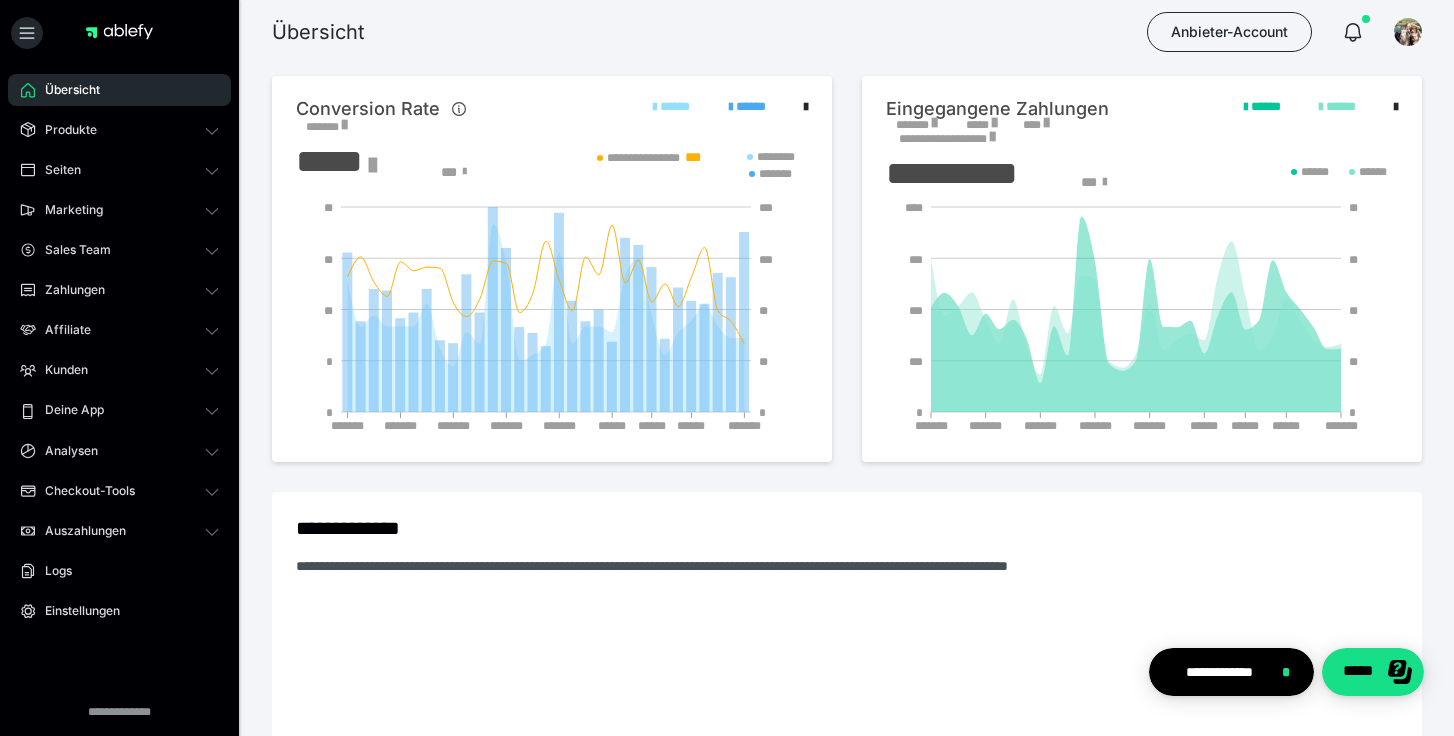 click at bounding box center (934, 123) 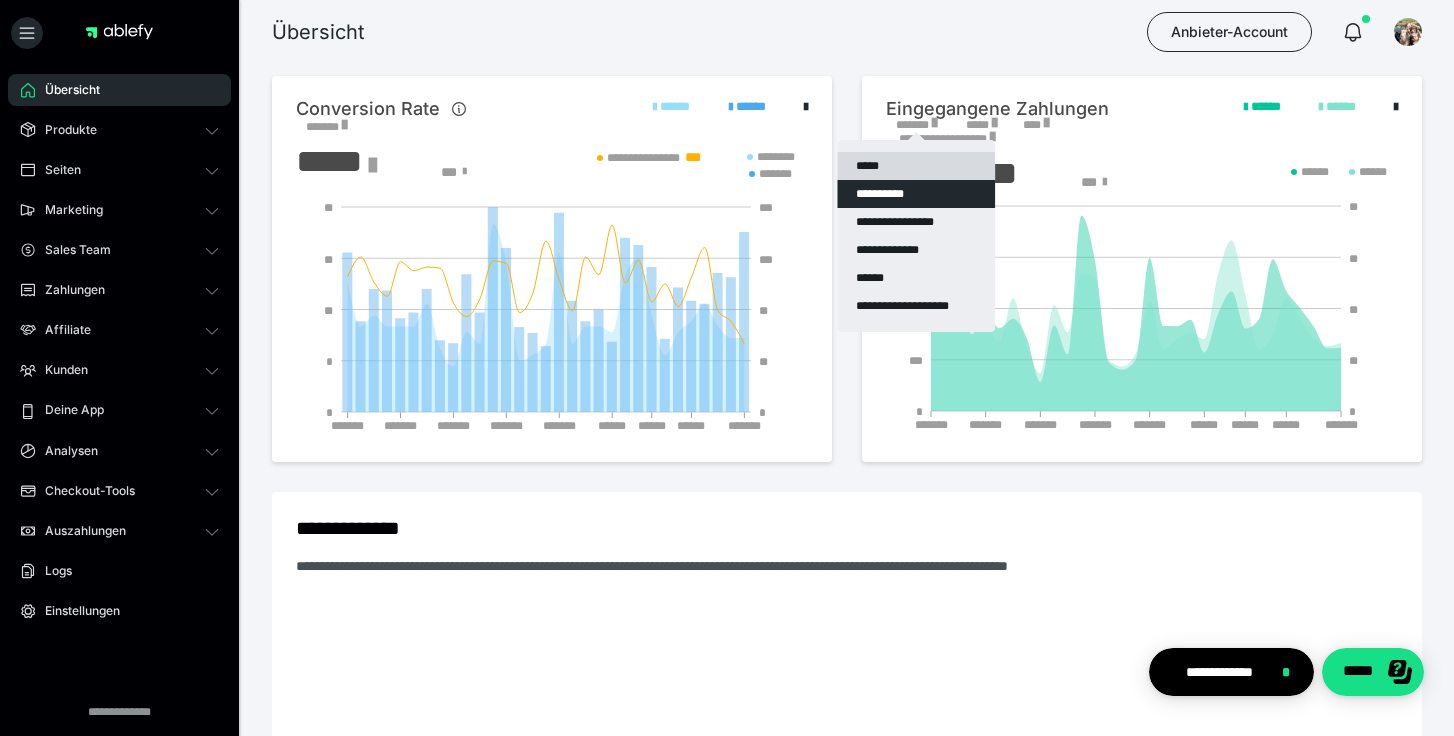 click on "*****" at bounding box center (916, 166) 